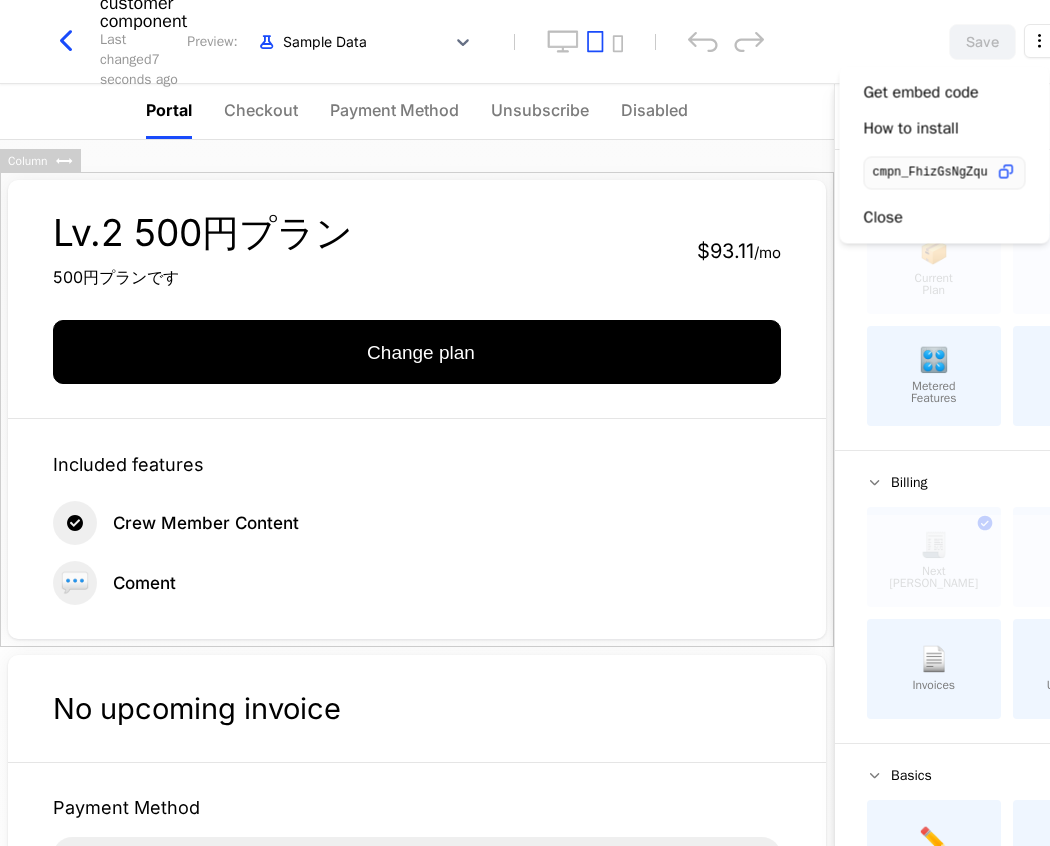 scroll, scrollTop: 0, scrollLeft: 0, axis: both 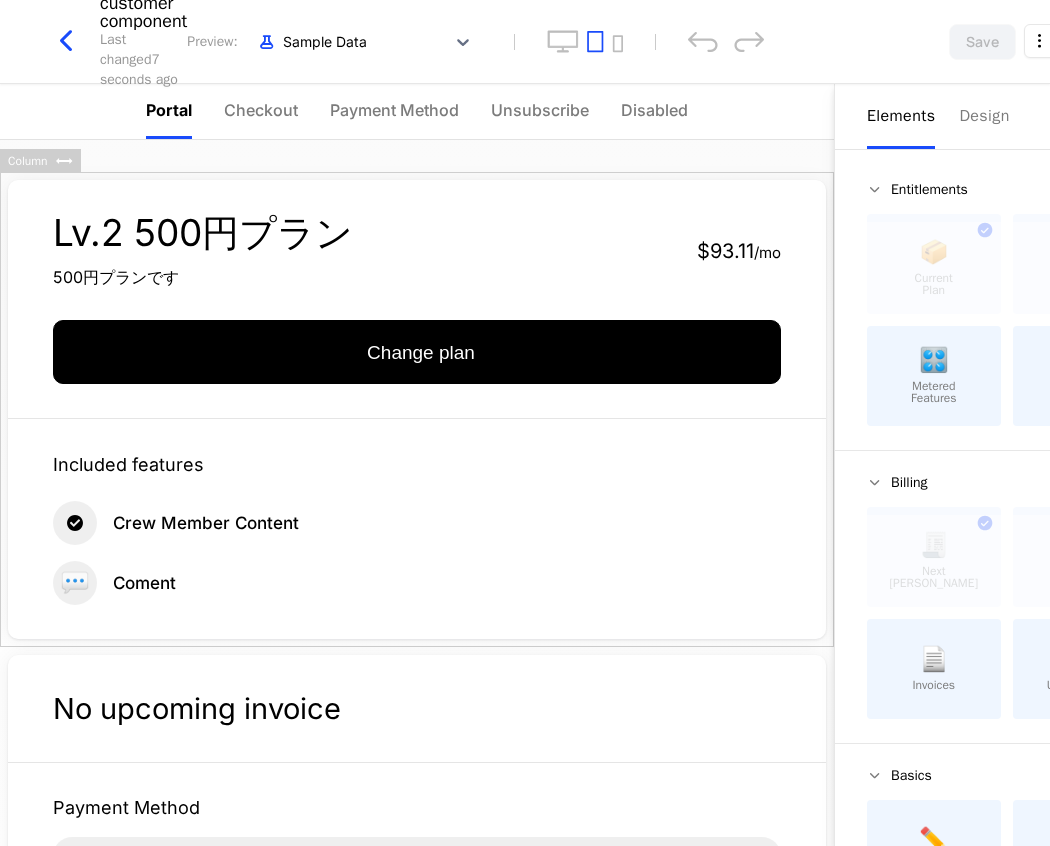 click on "Portal" at bounding box center [169, 110] 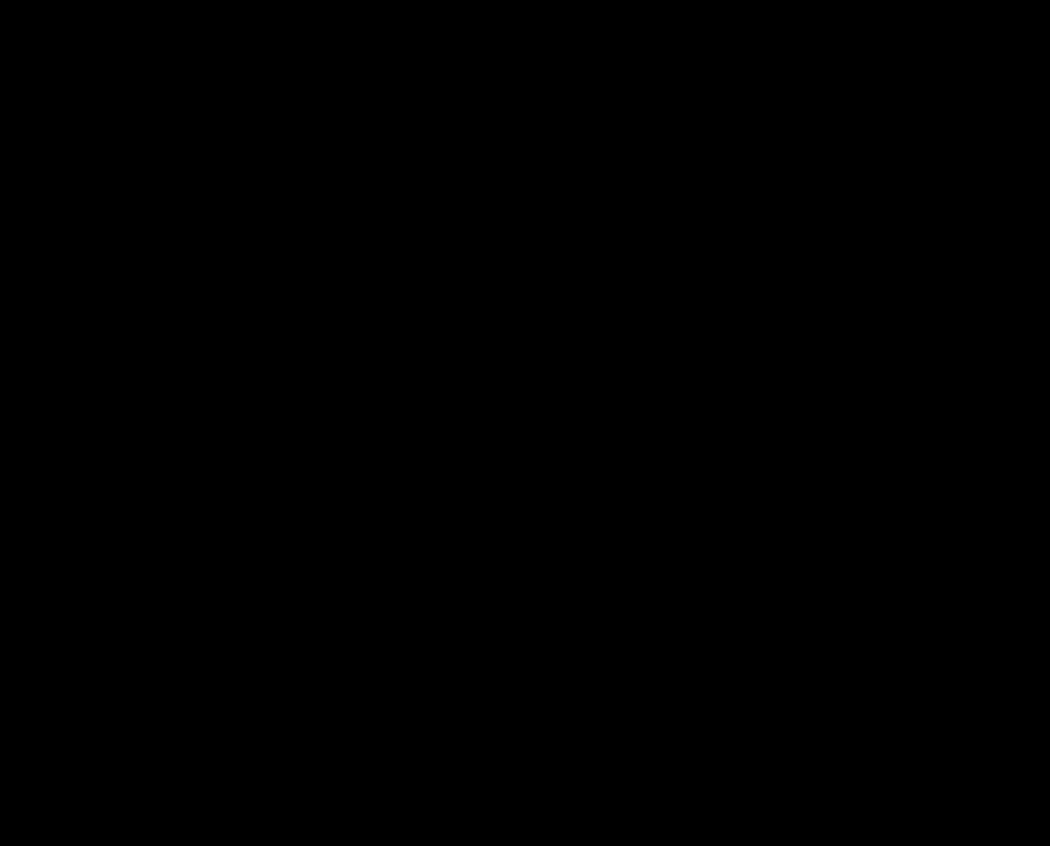 scroll, scrollTop: 0, scrollLeft: 0, axis: both 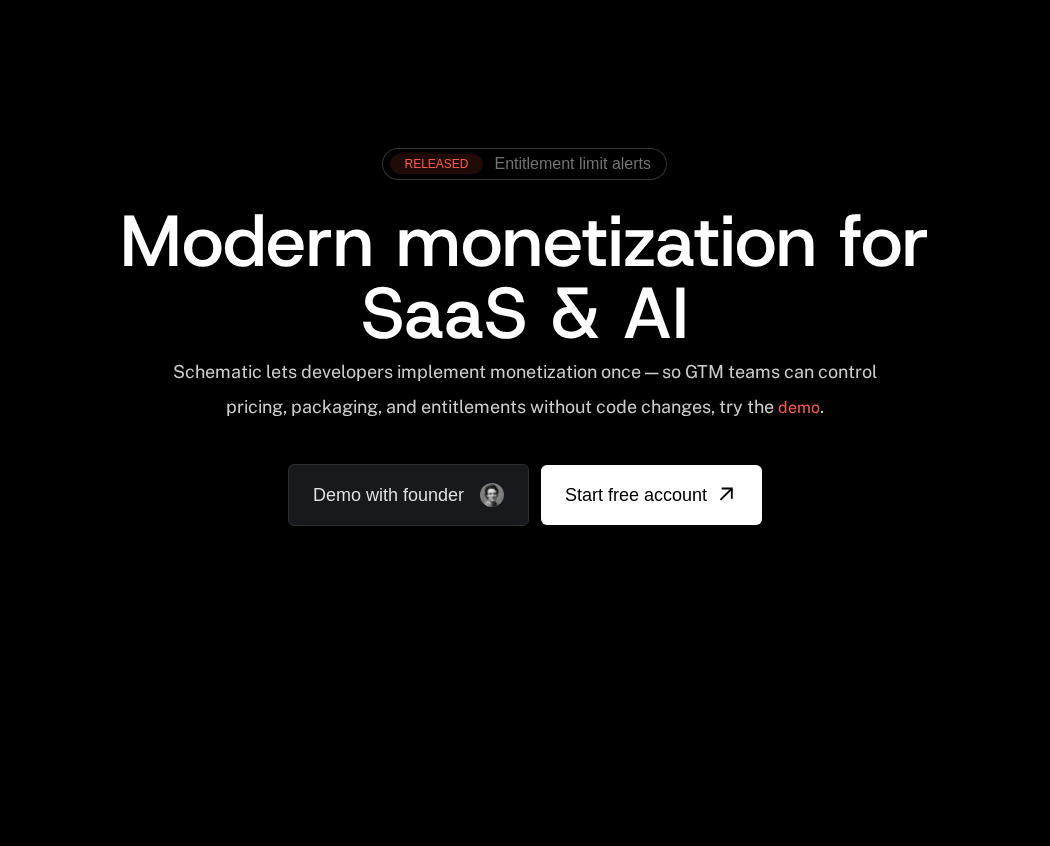 click on "RELEASED Entitlement limit alerts" at bounding box center [525, 171] 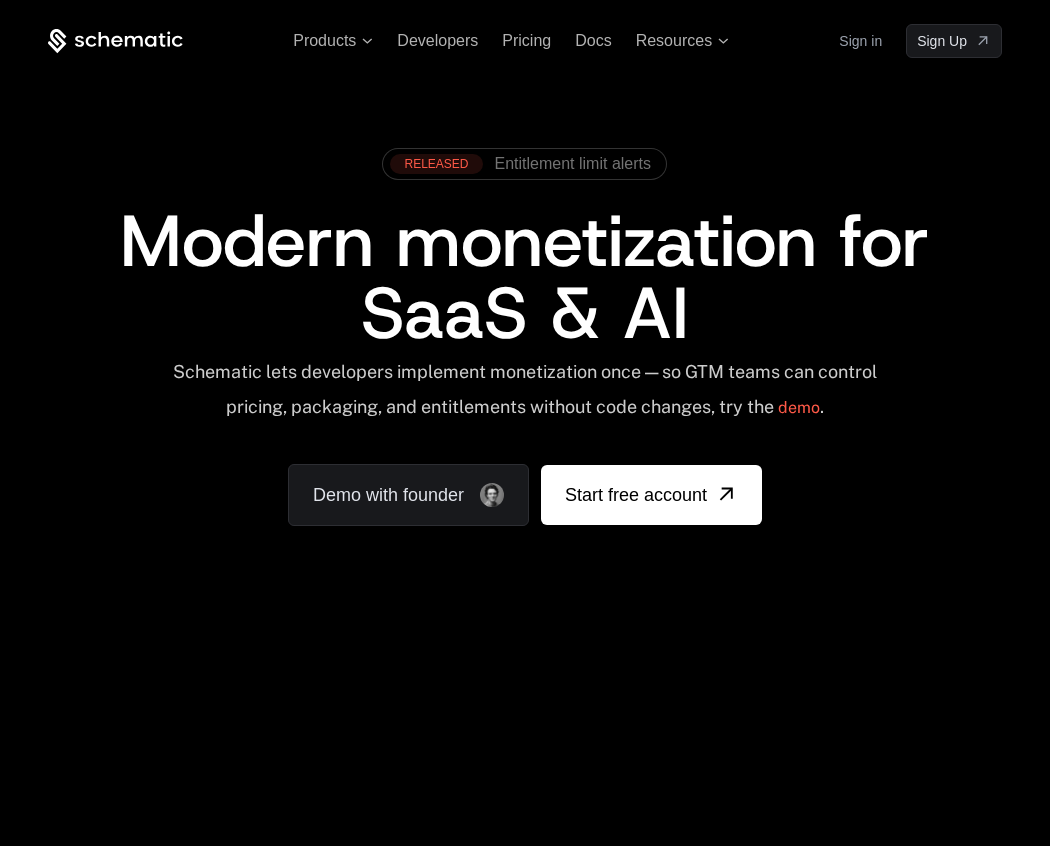 scroll, scrollTop: 0, scrollLeft: 0, axis: both 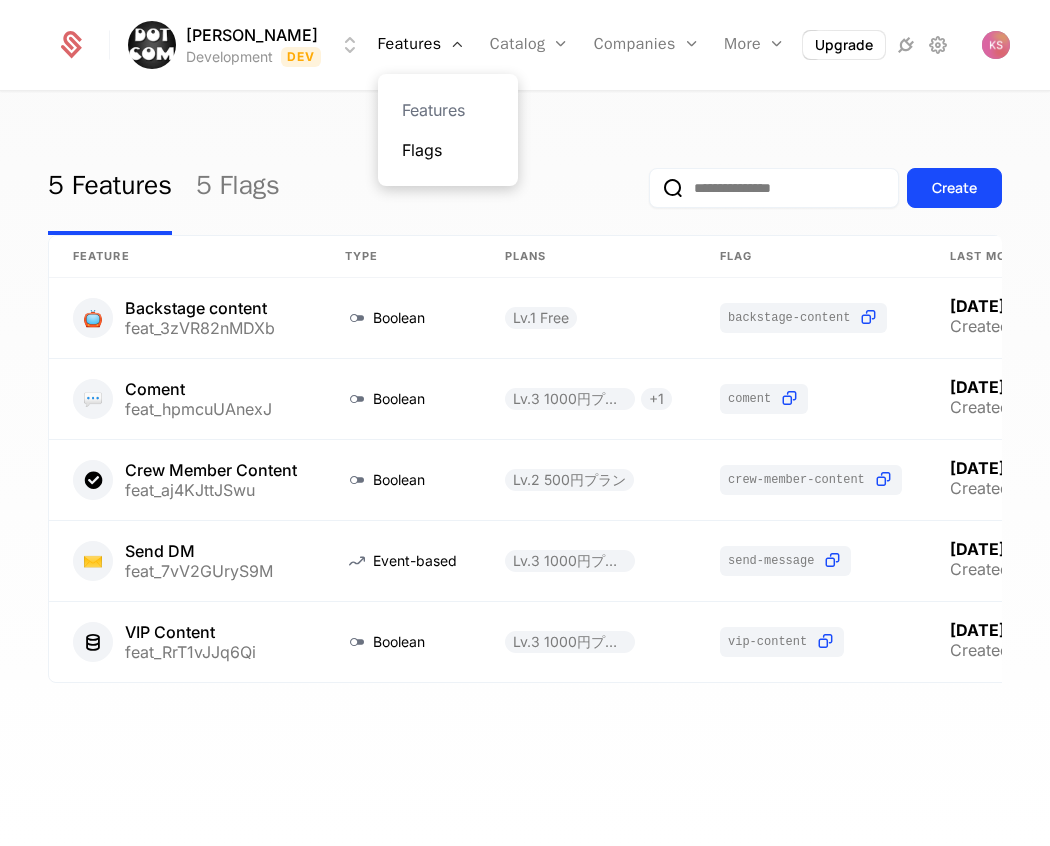 click on "Flags" at bounding box center [448, 150] 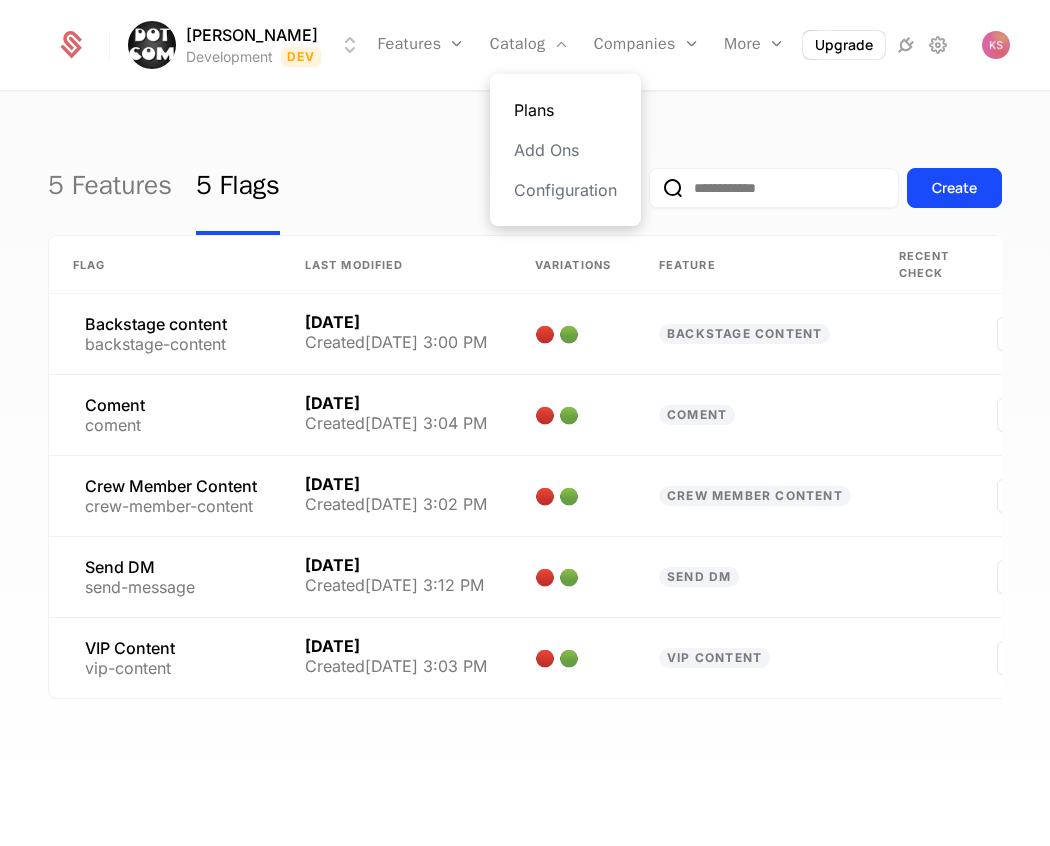 click on "Plans" at bounding box center (565, 110) 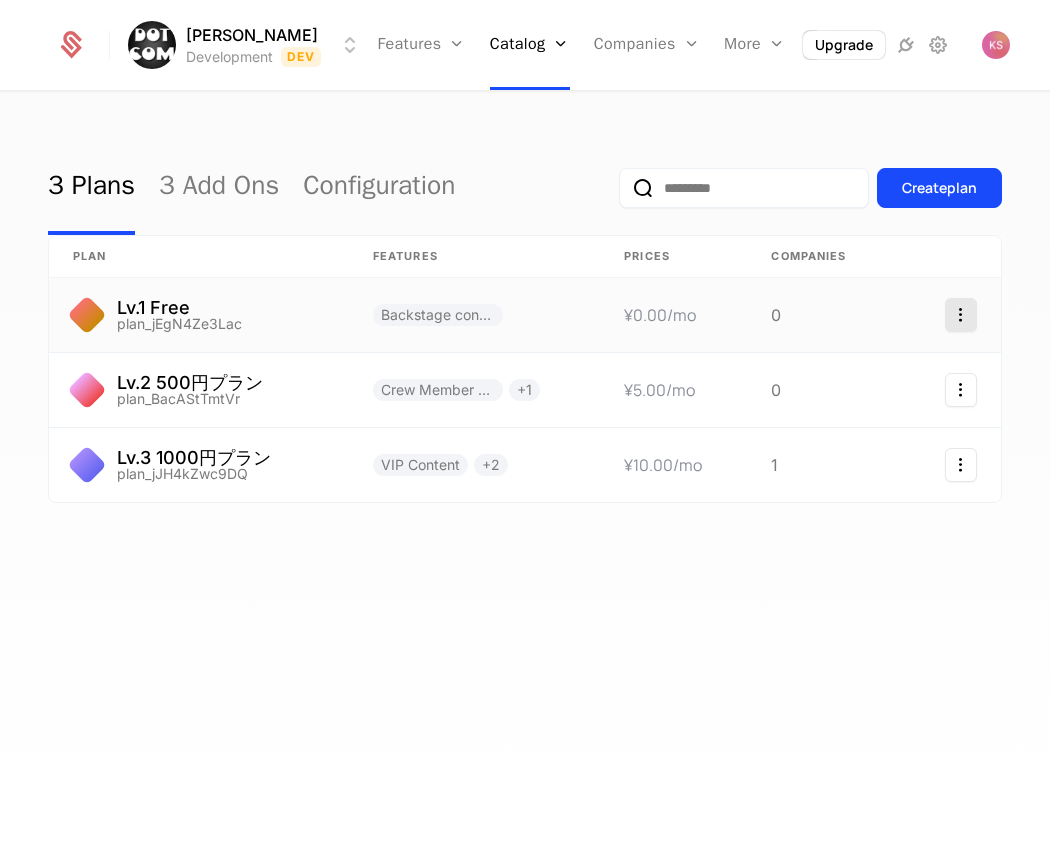 click on "Kei Sakurai Development Dev Features Features Flags Catalog Plans Add Ons Configuration Companies Companies Users More Events Components Upgrade 3 Plans 3 Add Ons Configuration Create  plan plan Features Prices Companies Lv.1 Free  plan_jEgN4Ze3Lac Backstage content ¥0.00 /mo 0 Lv.2 500円プラン plan_BacAStTmtVr Crew Member Content + 1 ¥5.00 /mo 0 Lv.3 1000円プラン plan_jJH4kZwc9DQ VIP Content + 2 ¥10.00 /mo 1
Best Viewed on Desktop You're currently viewing this on a  mobile device . For the best experience,   we recommend using a desktop or larger screens , as the application isn't fully optimized for smaller resolutions just yet. Got it" at bounding box center [525, 423] 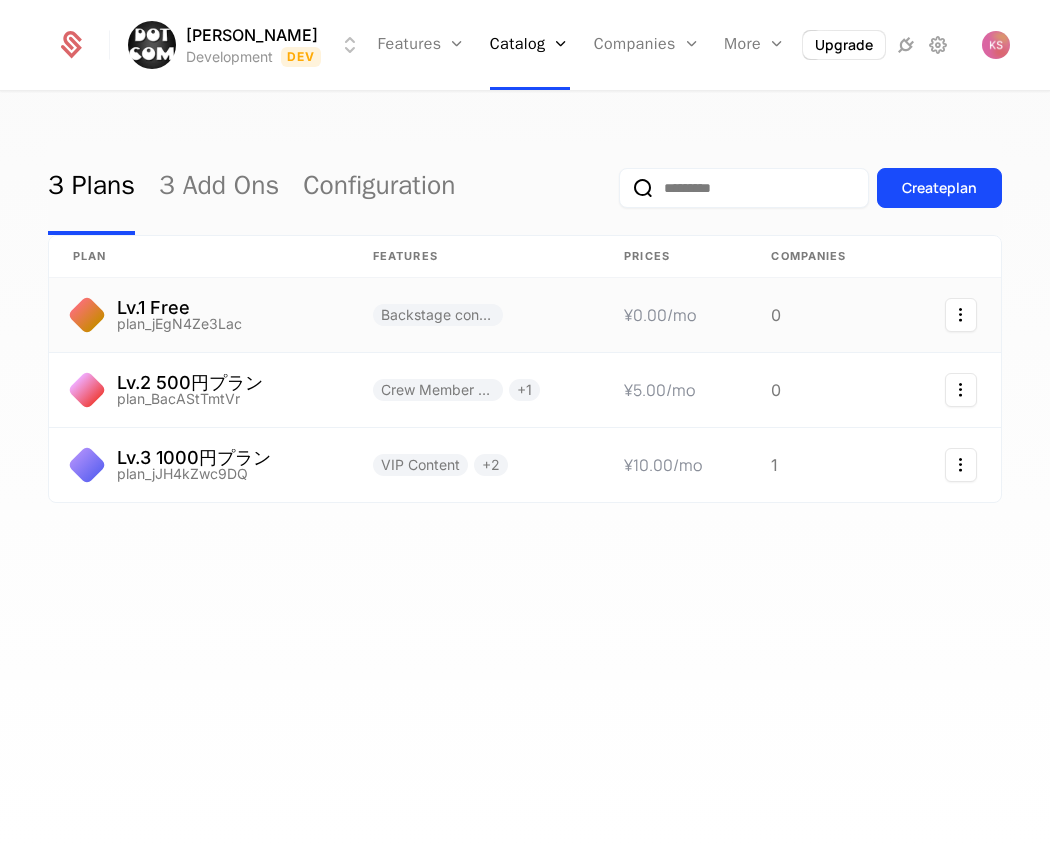 click on "Kei Sakurai Development Dev Features Features Flags Catalog Plans Add Ons Configuration Companies Companies Users More Events Components Upgrade 3 Plans 3 Add Ons Configuration Create  plan plan Features Prices Companies Lv.1 Free  plan_jEgN4Ze3Lac Backstage content ¥0.00 /mo 0 Lv.2 500円プラン plan_BacAStTmtVr Crew Member Content + 1 ¥5.00 /mo 0 Lv.3 1000円プラン plan_jJH4kZwc9DQ VIP Content + 2 ¥10.00 /mo 1
Best Viewed on Desktop You're currently viewing this on a  mobile device . For the best experience,   we recommend using a desktop or larger screens , as the application isn't fully optimized for smaller resolutions just yet. Got it" at bounding box center [525, 423] 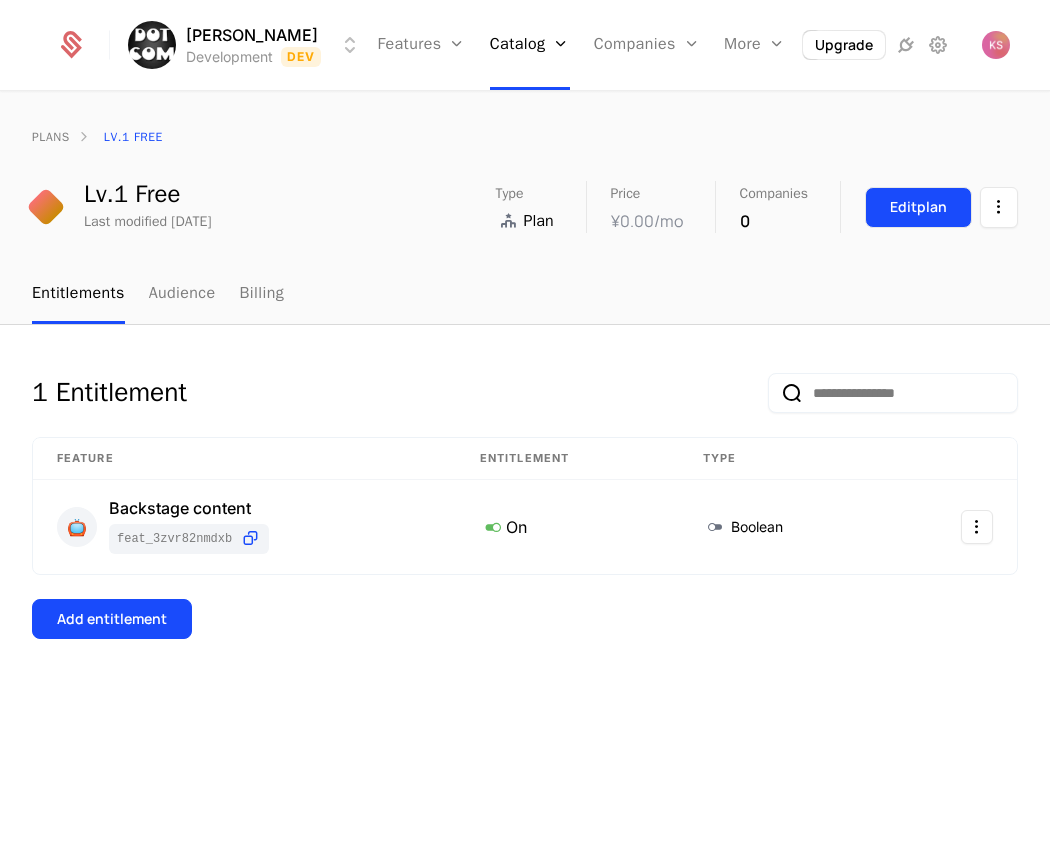 click on "Edit  plan" at bounding box center (918, 207) 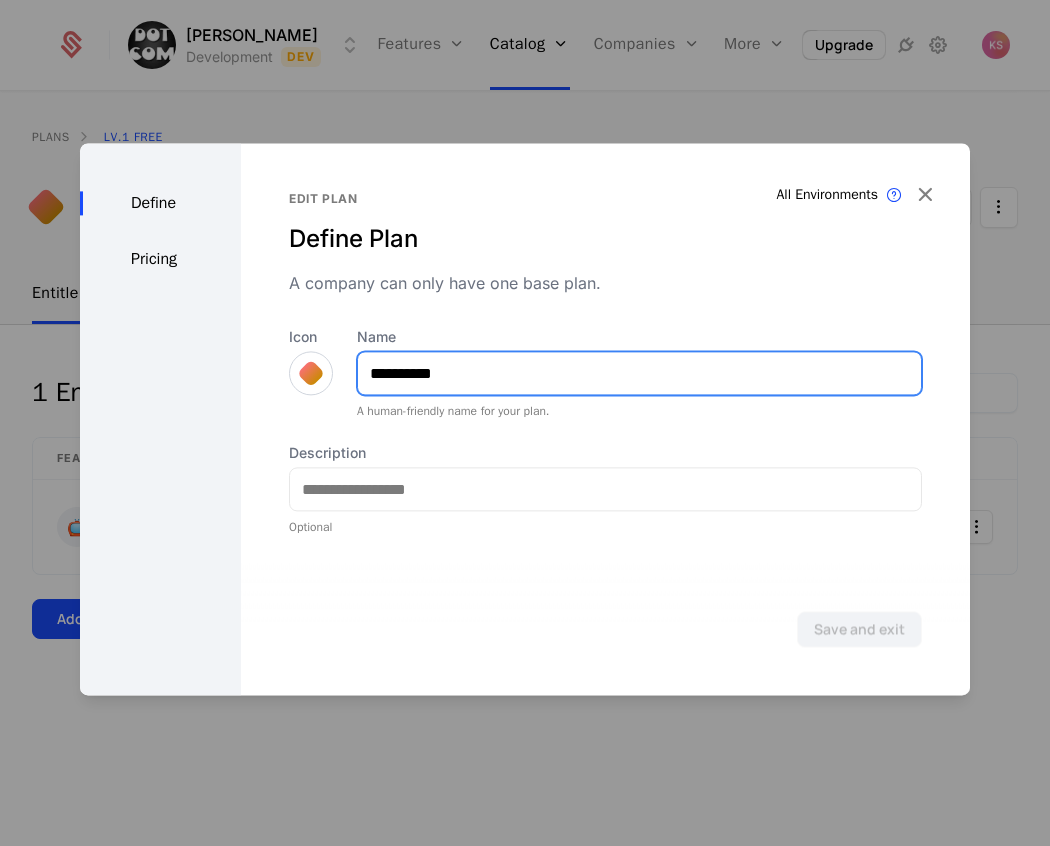click on "*********" at bounding box center [639, 373] 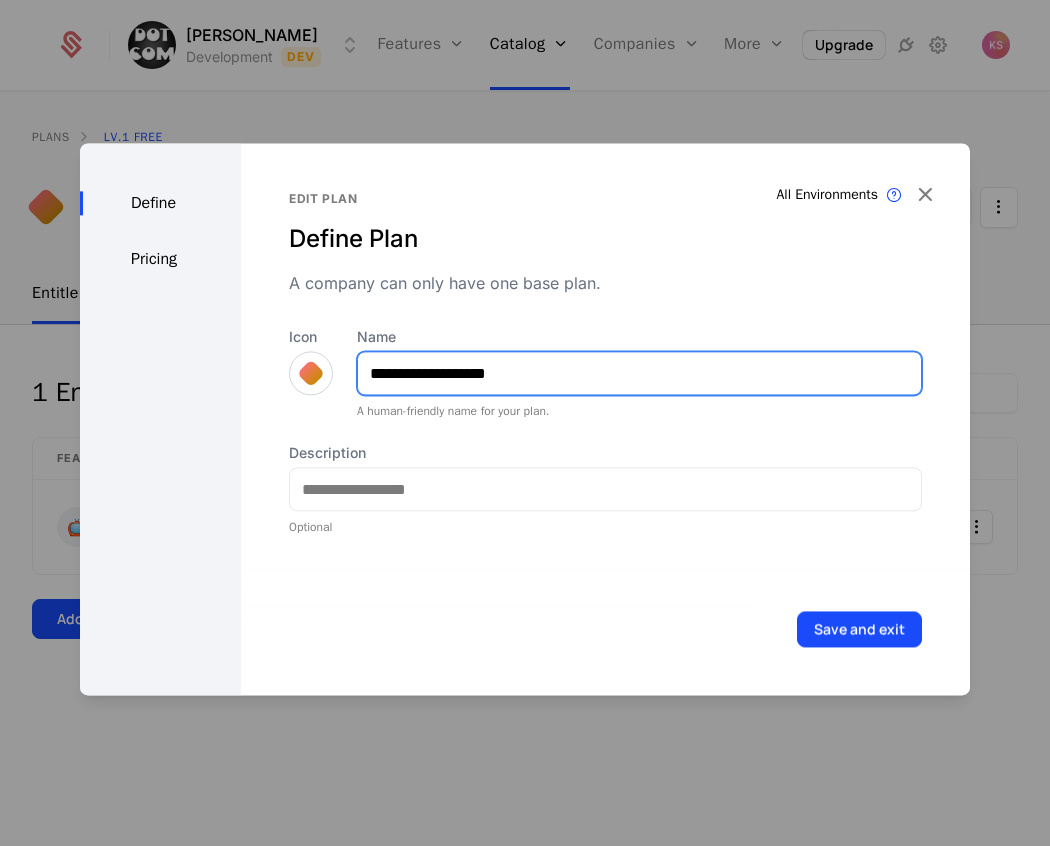 type on "**********" 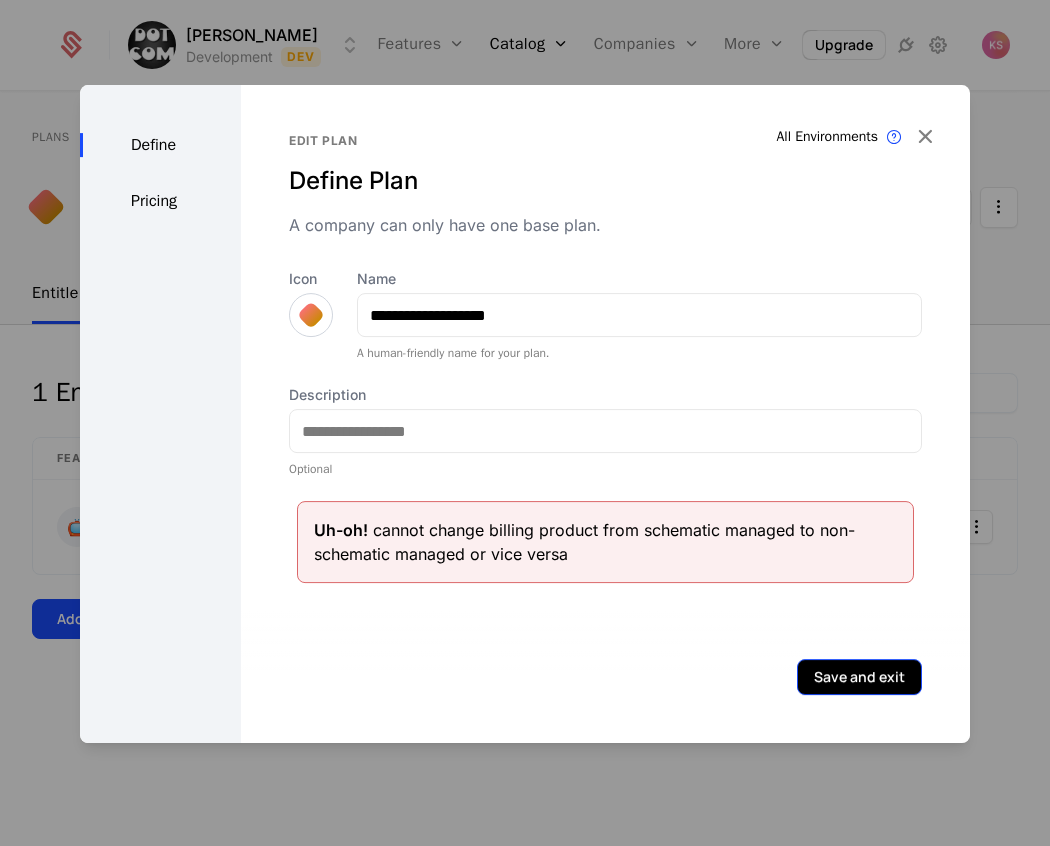 click on "Save and exit" at bounding box center [859, 677] 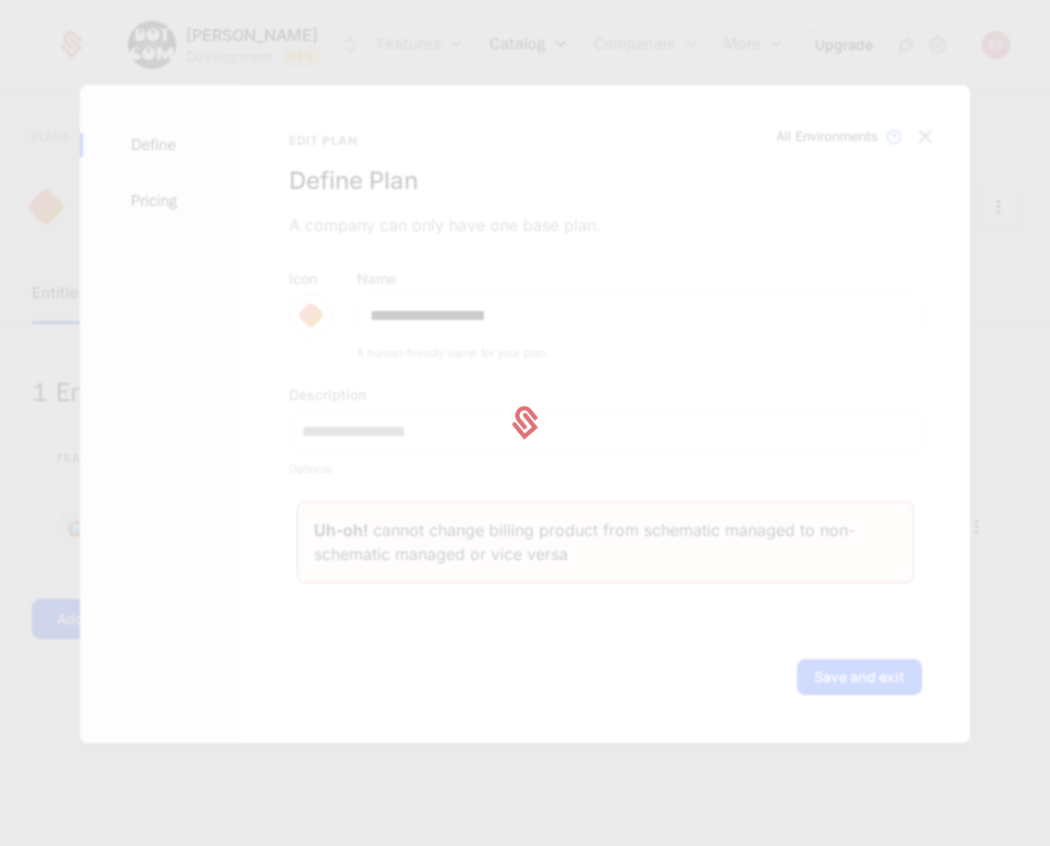 type 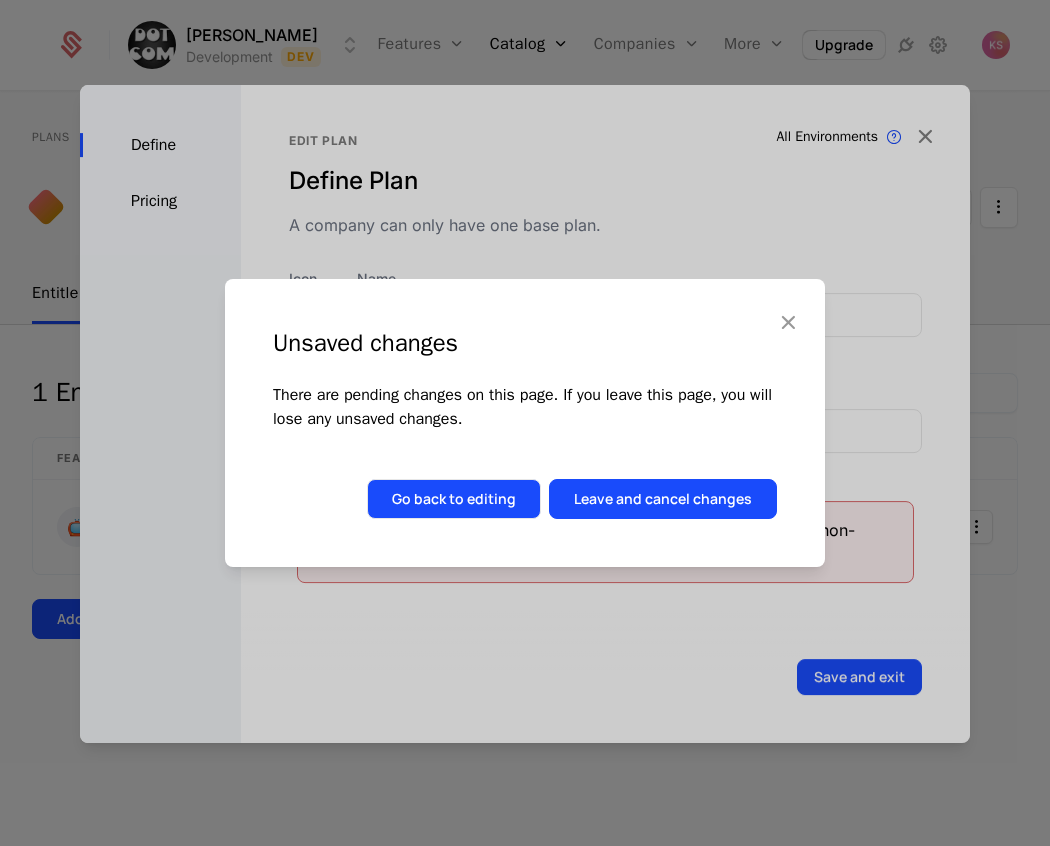 click on "Go back to editing" at bounding box center (454, 499) 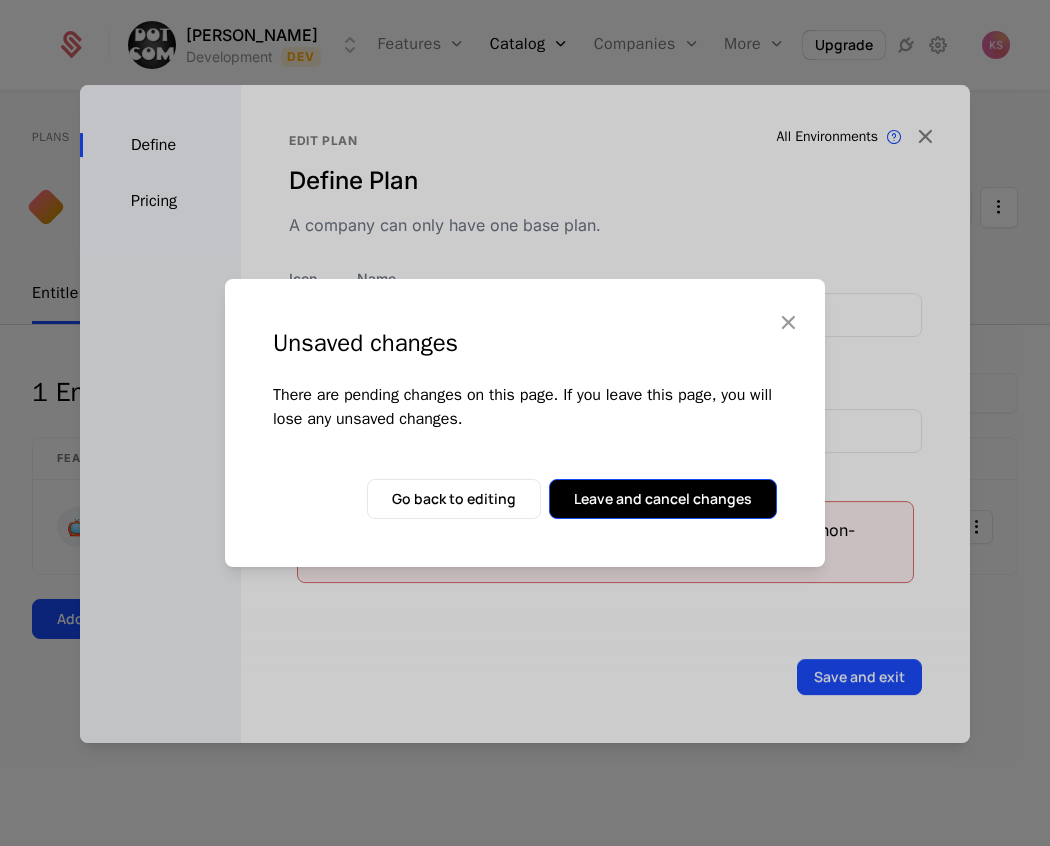 click on "Leave and cancel changes" at bounding box center (663, 499) 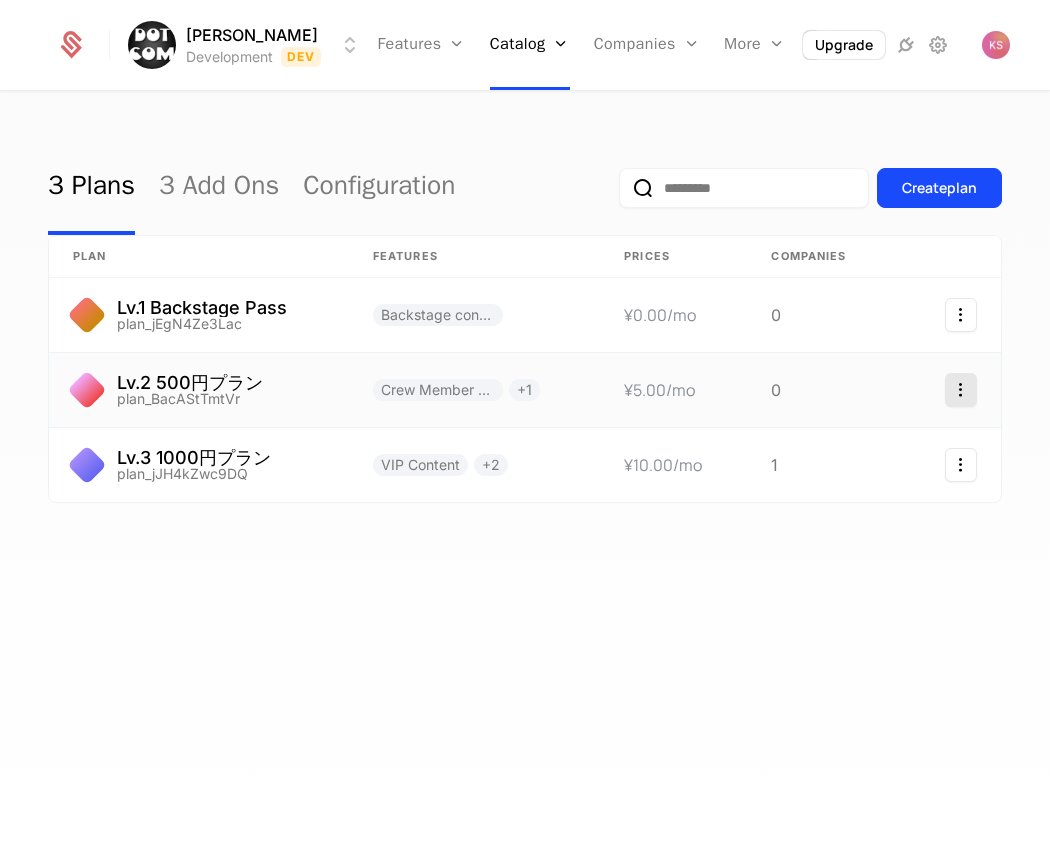 click on "Kei Sakurai Development Dev Features Features Flags Catalog Plans Add Ons Configuration Companies Companies Users More Events Components Upgrade 3 Plans 3 Add Ons Configuration Create  plan plan Features Prices Companies Lv.1 Backstage Pass plan_jEgN4Ze3Lac Backstage content ¥0.00 /mo 0 Lv.2 500円プラン plan_BacAStTmtVr Crew Member Content + 1 ¥5.00 /mo 0 Lv.3 1000円プラン plan_jJH4kZwc9DQ VIP Content + 2 ¥10.00 /mo 1" at bounding box center (525, 423) 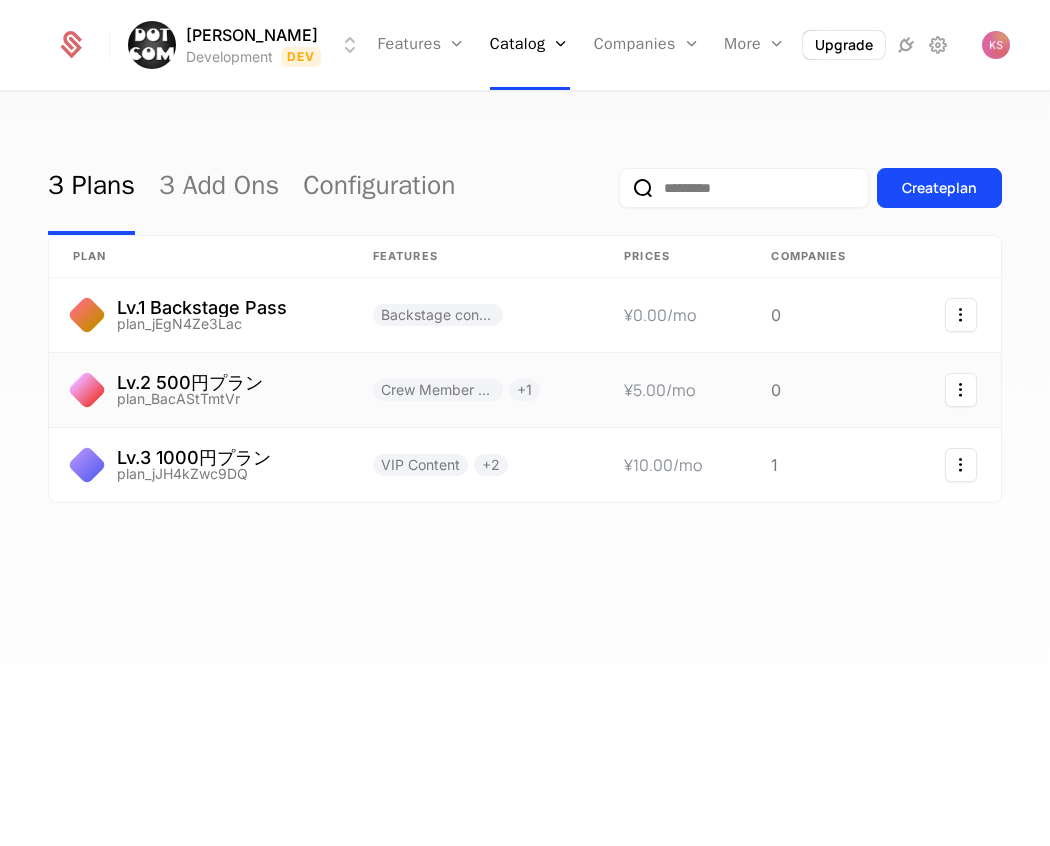 click on "Kei Sakurai Development Dev Features Features Flags Catalog Plans Add Ons Configuration Companies Companies Users More Events Components Upgrade 3 Plans 3 Add Ons Configuration Create  plan plan Features Prices Companies Lv.1 Backstage Pass plan_jEgN4Ze3Lac Backstage content ¥0.00 /mo 0 Lv.2 500円プラン plan_BacAStTmtVr Crew Member Content + 1 ¥5.00 /mo 0 Lv.3 1000円プラン plan_jJH4kZwc9DQ VIP Content + 2 ¥10.00 /mo 1" at bounding box center [525, 423] 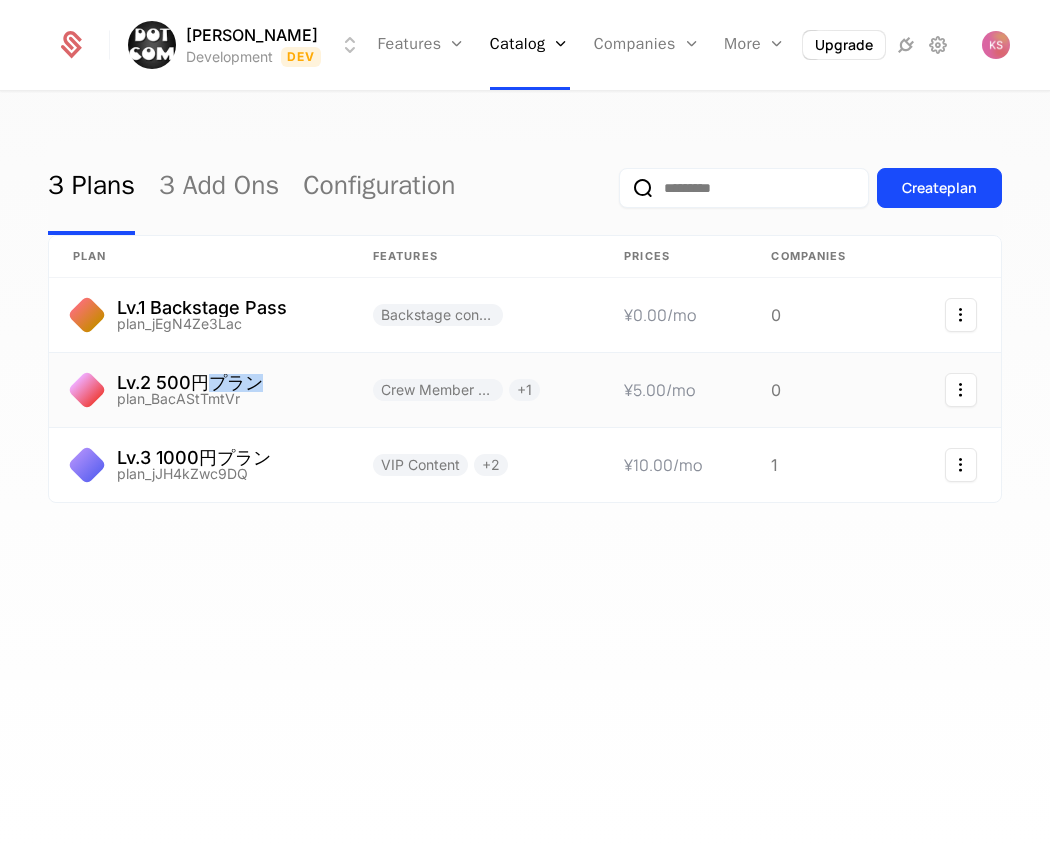 click on "Lv.2 500円プラン" at bounding box center [190, 383] 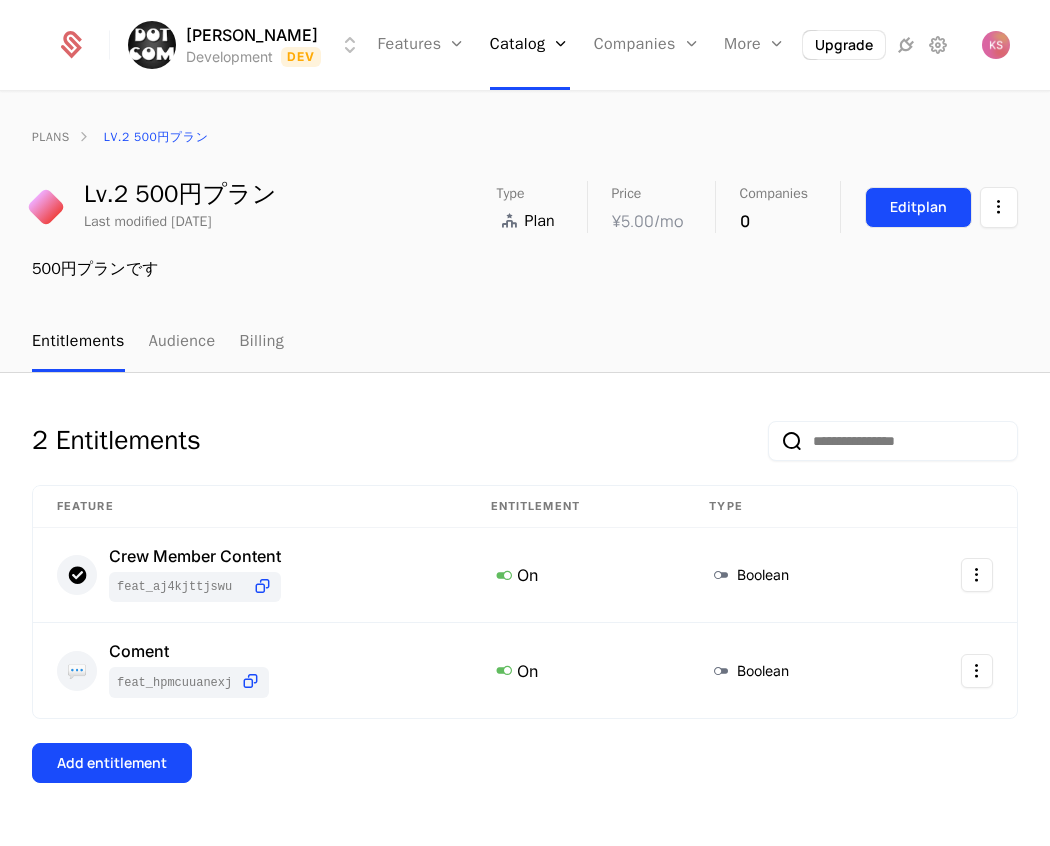 click on "Edit  plan" at bounding box center [918, 207] 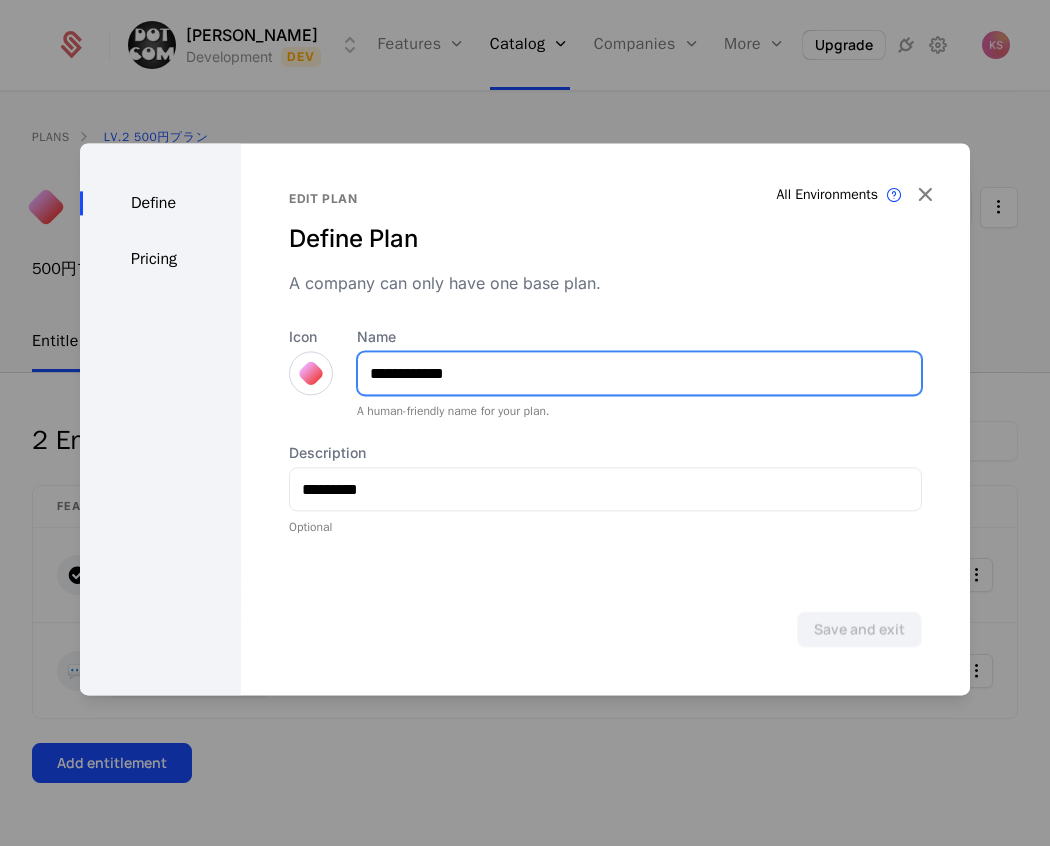 click on "**********" at bounding box center [639, 373] 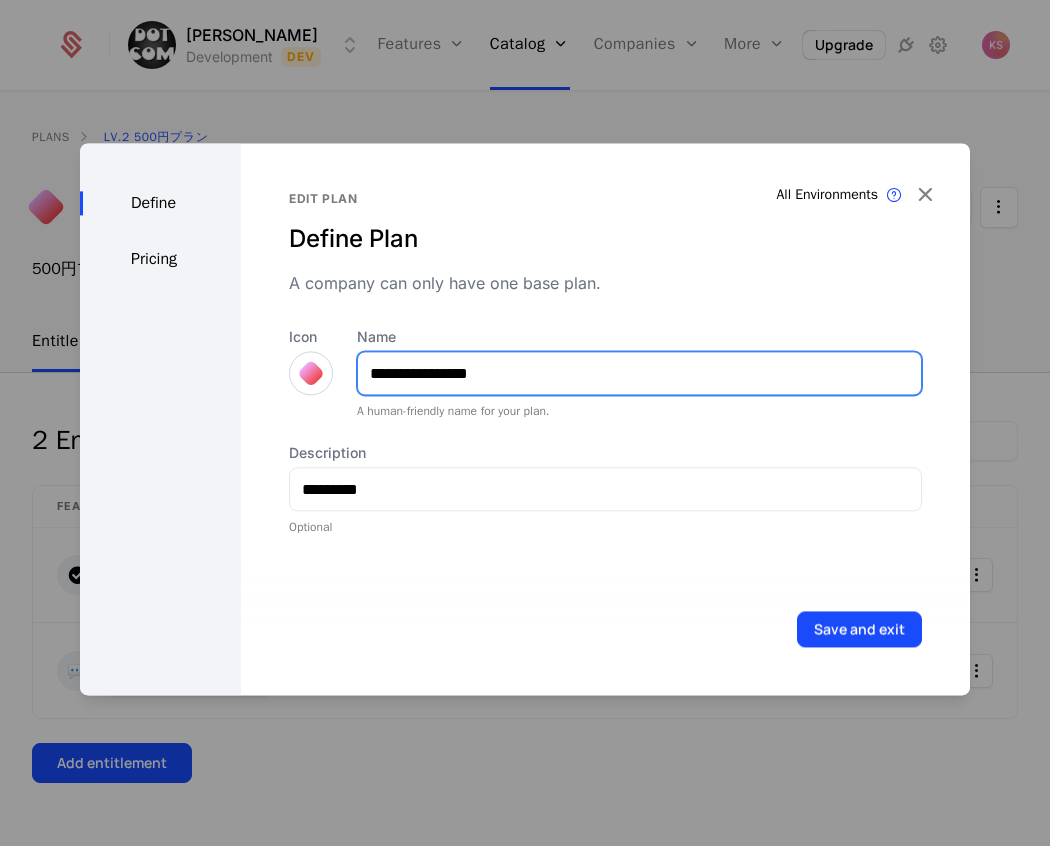 type on "**********" 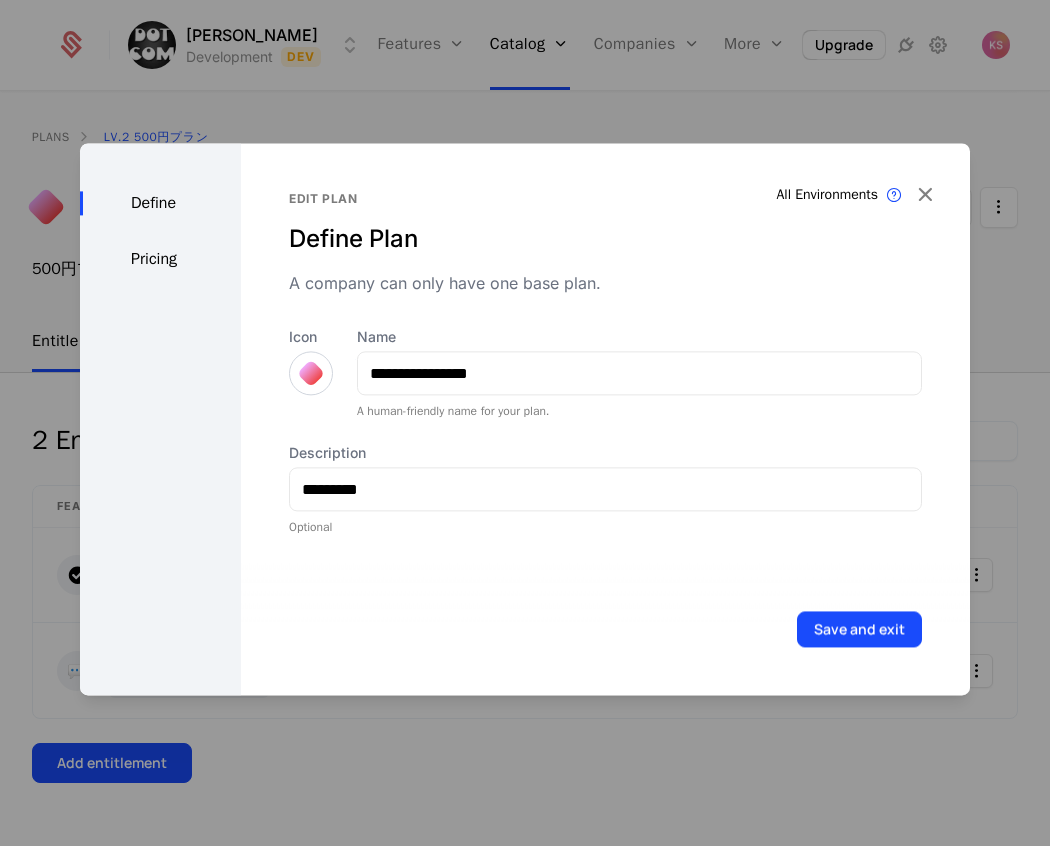 click on "Save and exit" at bounding box center [605, 629] 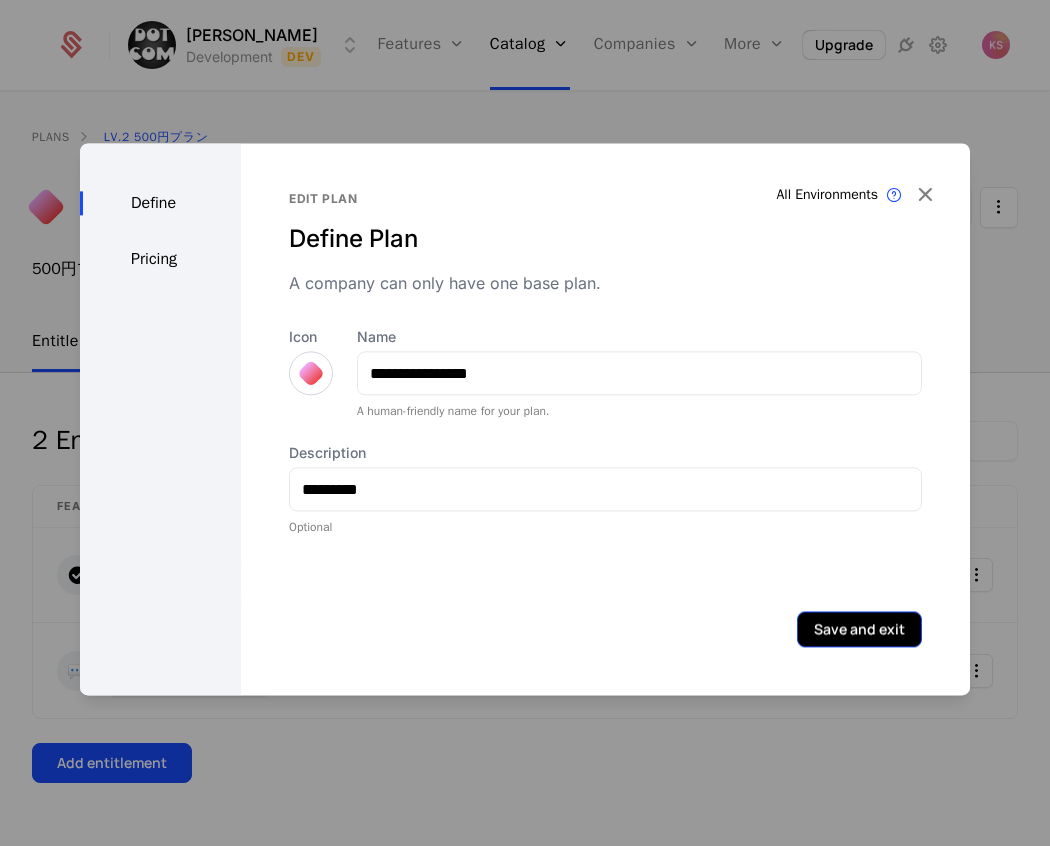 click on "Save and exit" at bounding box center [859, 629] 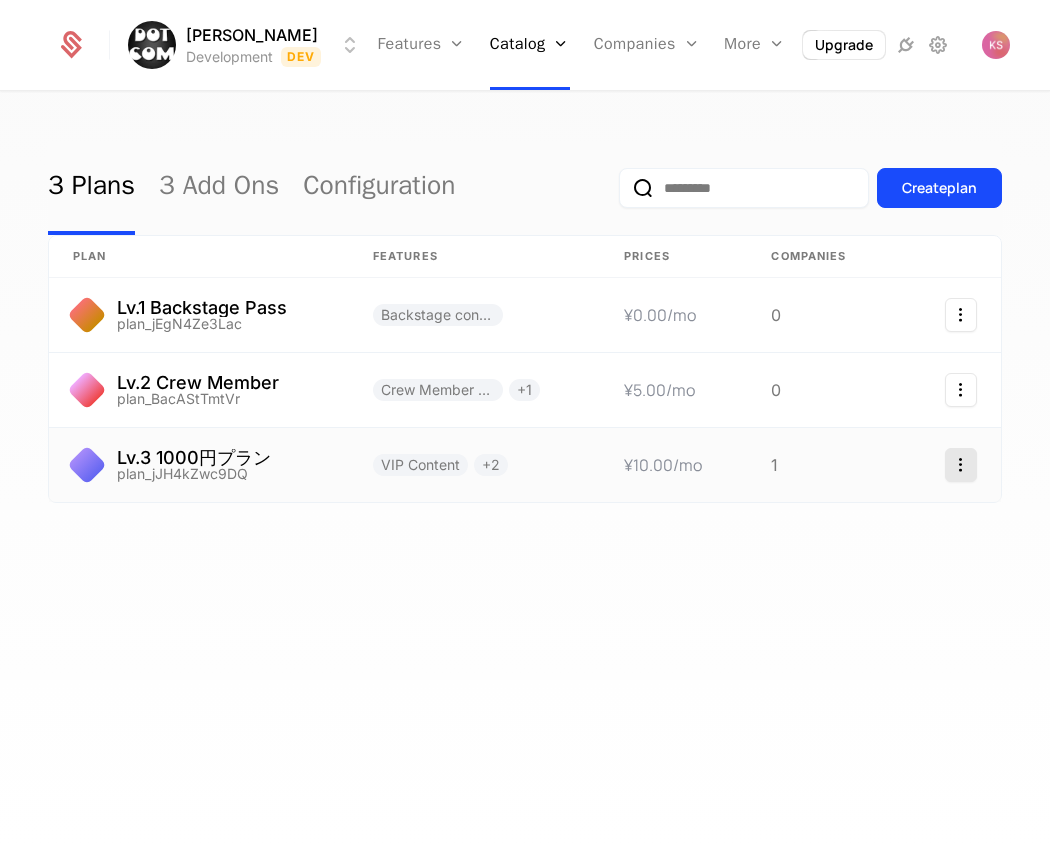 click on "Kei Sakurai Development Dev Features Features Flags Catalog Plans Add Ons Configuration Companies Companies Users More Events Components Upgrade 3 Plans 3 Add Ons Configuration Create  plan plan Features Prices Companies Lv.1 Backstage Pass plan_jEgN4Ze3Lac Backstage content ¥0.00 /mo 0 Lv.2 Crew Member plan_BacAStTmtVr Crew Member Content + 1 ¥5.00 /mo 0 Lv.3 1000円プラン plan_jJH4kZwc9DQ VIP Content + 2 ¥10.00 /mo 1" at bounding box center (525, 423) 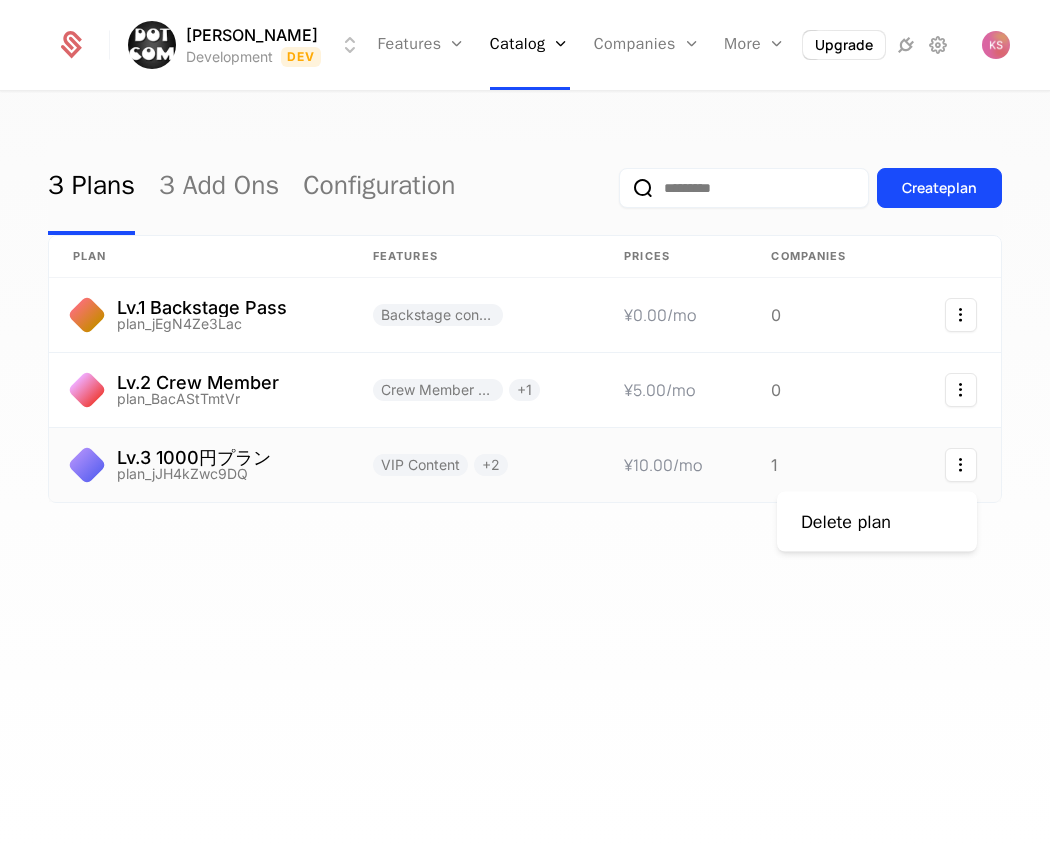 click on "Kei Sakurai Development Dev Features Features Flags Catalog Plans Add Ons Configuration Companies Companies Users More Events Components Upgrade 3 Plans 3 Add Ons Configuration Create  plan plan Features Prices Companies Lv.1 Backstage Pass plan_jEgN4Ze3Lac Backstage content ¥0.00 /mo 0 Lv.2 Crew Member plan_BacAStTmtVr Crew Member Content + 1 ¥5.00 /mo 0 Lv.3 1000円プラン plan_jJH4kZwc9DQ VIP Content + 2 ¥10.00 /mo 1
Delete plan" at bounding box center [525, 423] 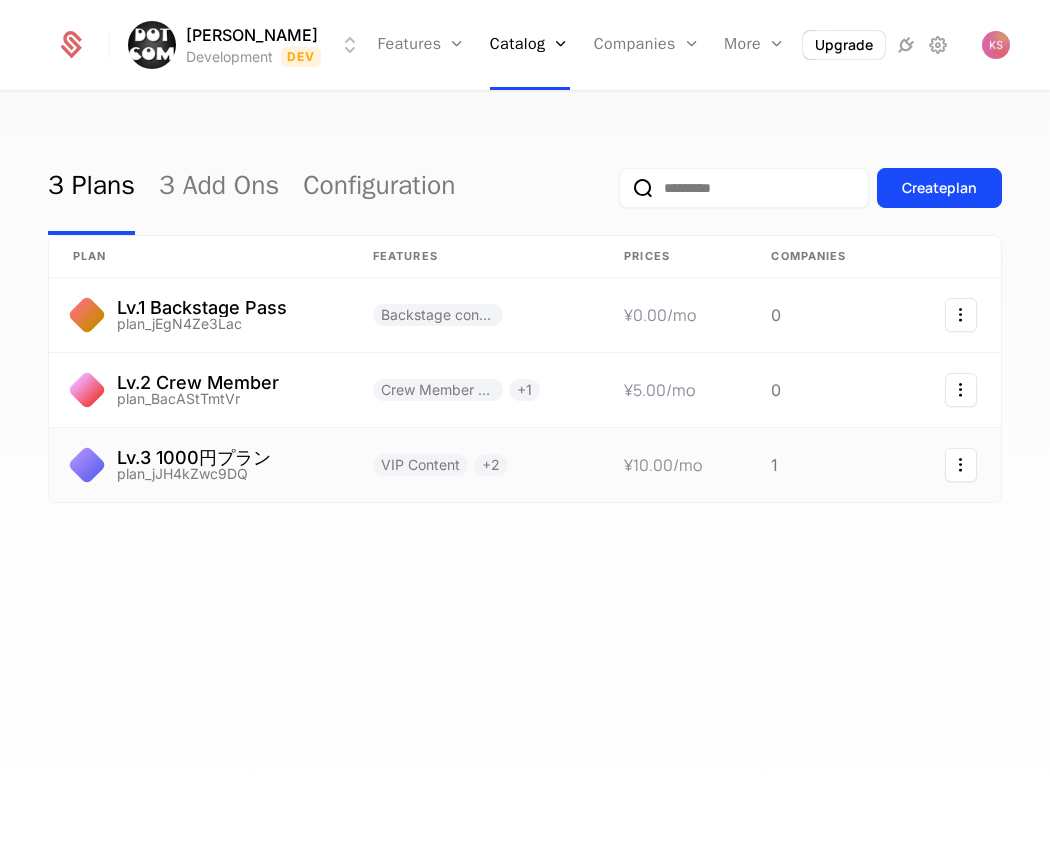 click on "¥10.00 /mo" at bounding box center [673, 465] 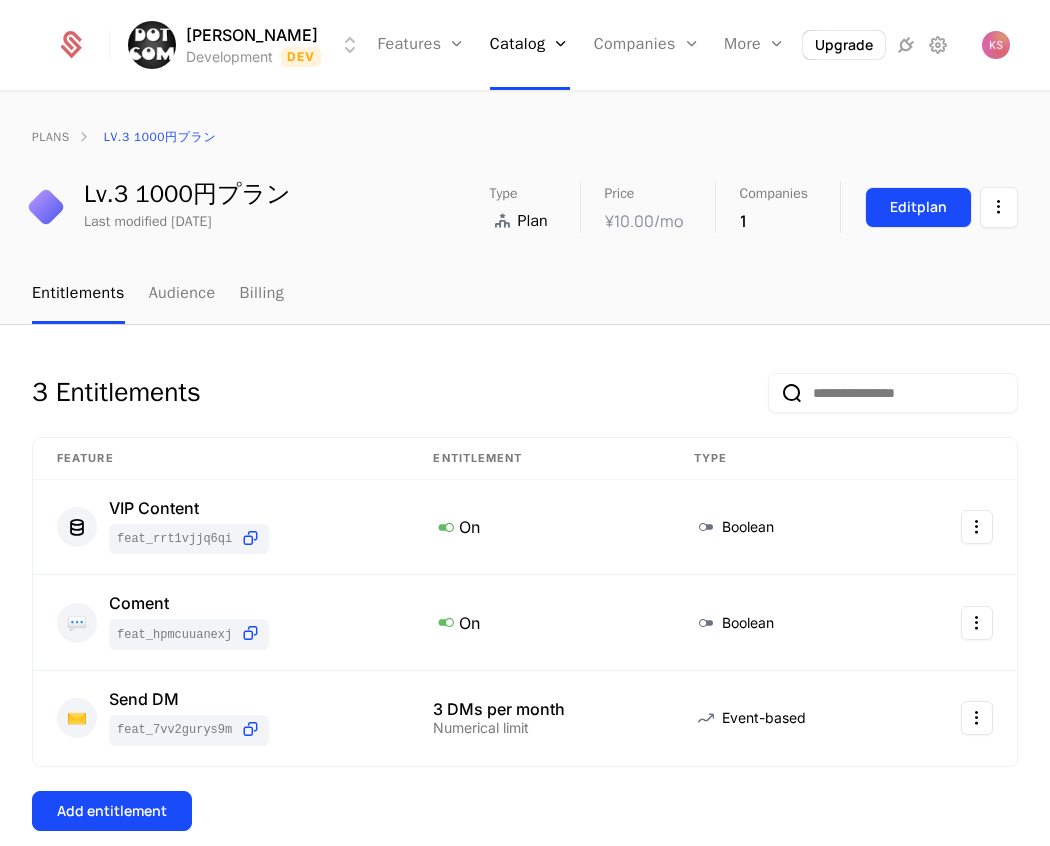 click on "Edit  plan" at bounding box center (918, 207) 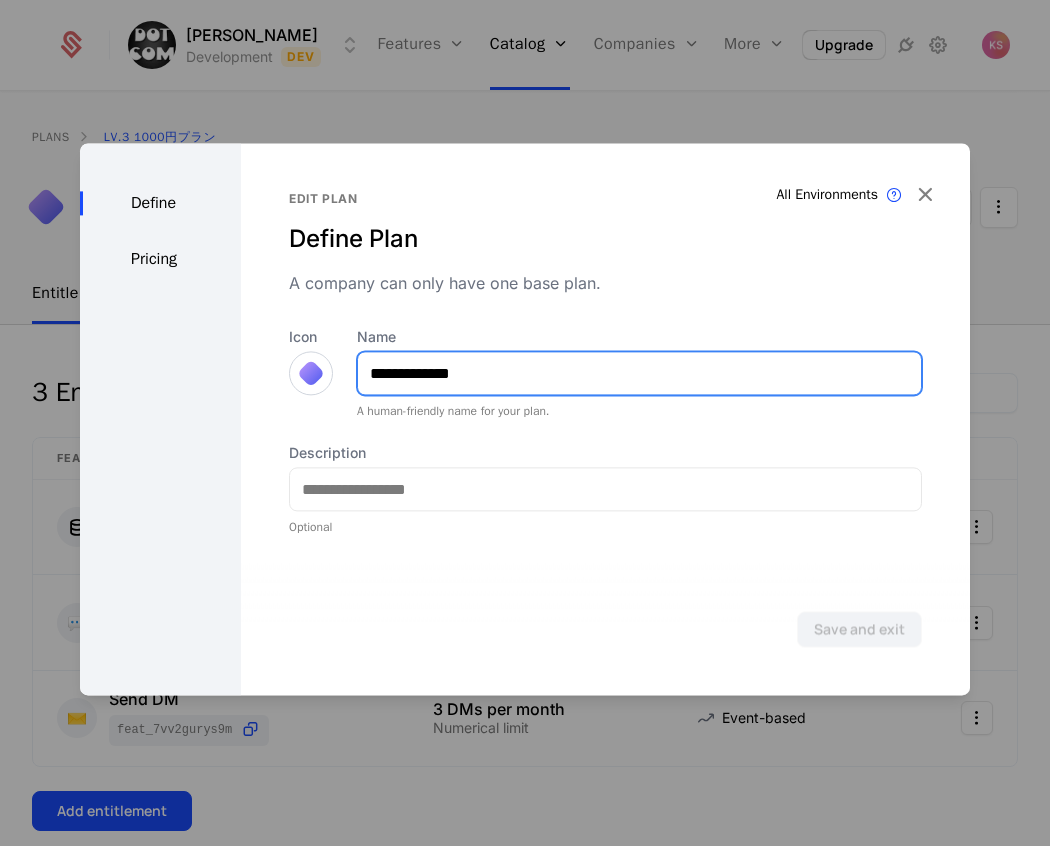 click on "**********" at bounding box center (639, 373) 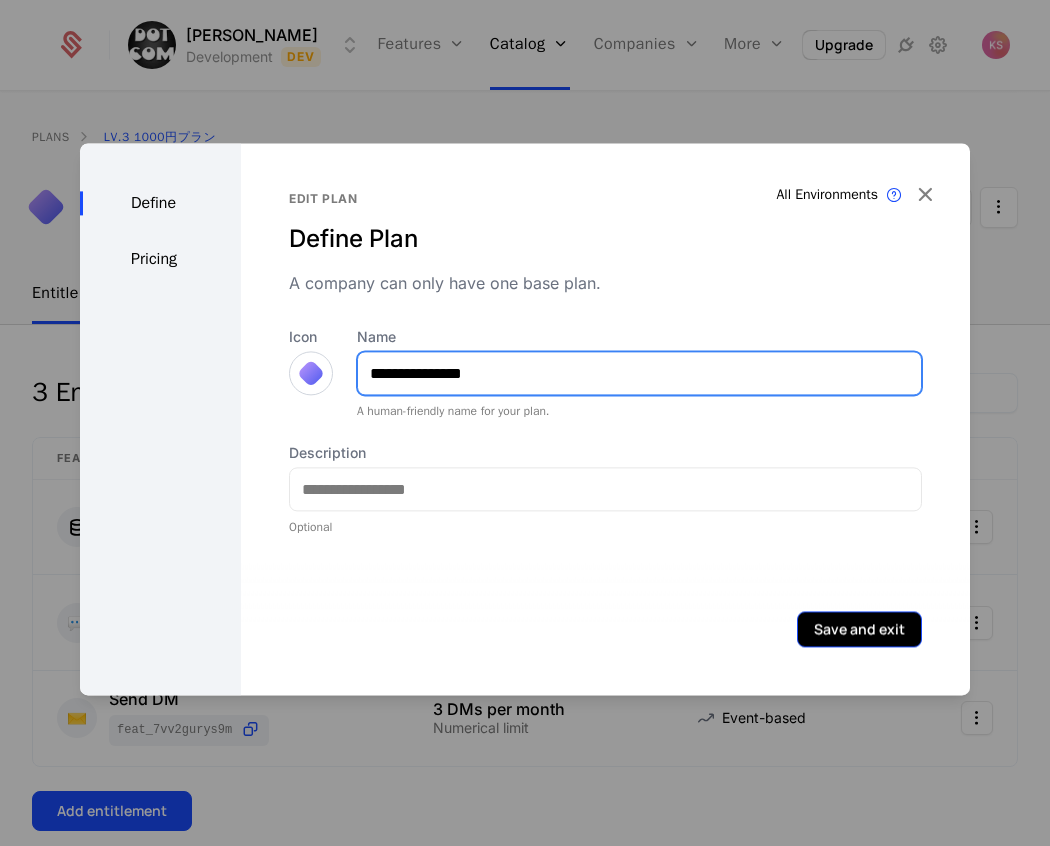 type on "**********" 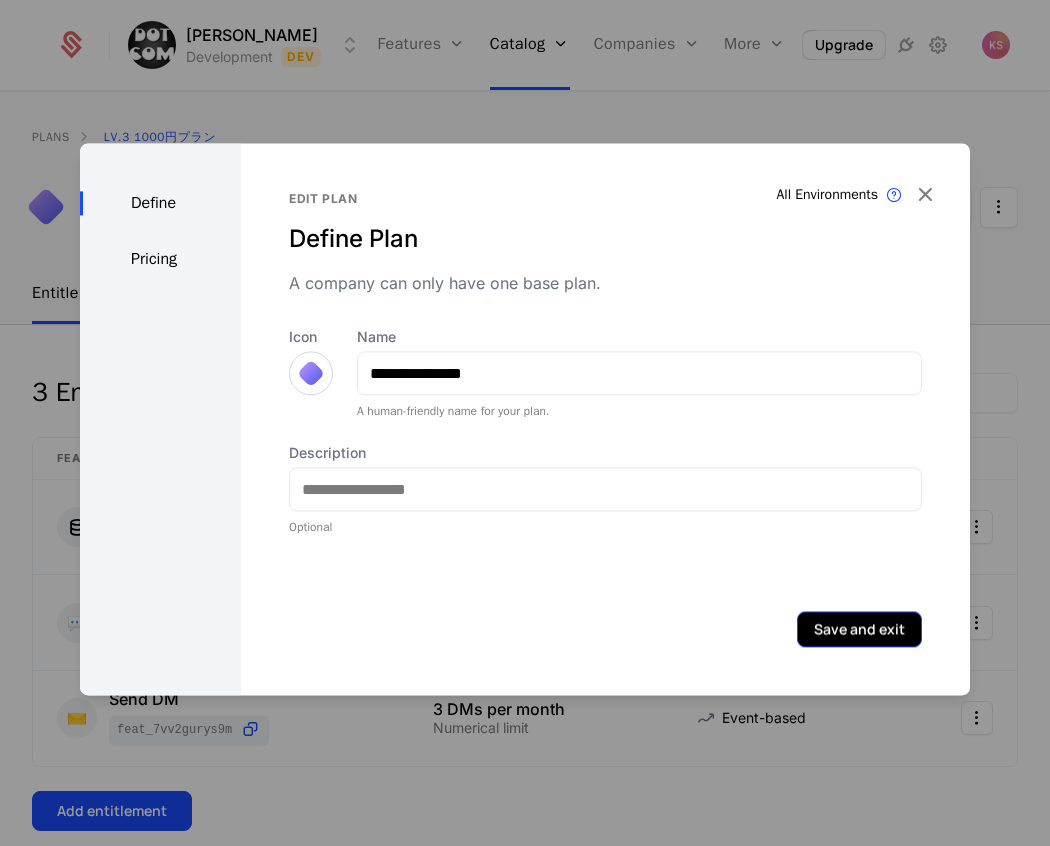 click on "Save and exit" at bounding box center [859, 629] 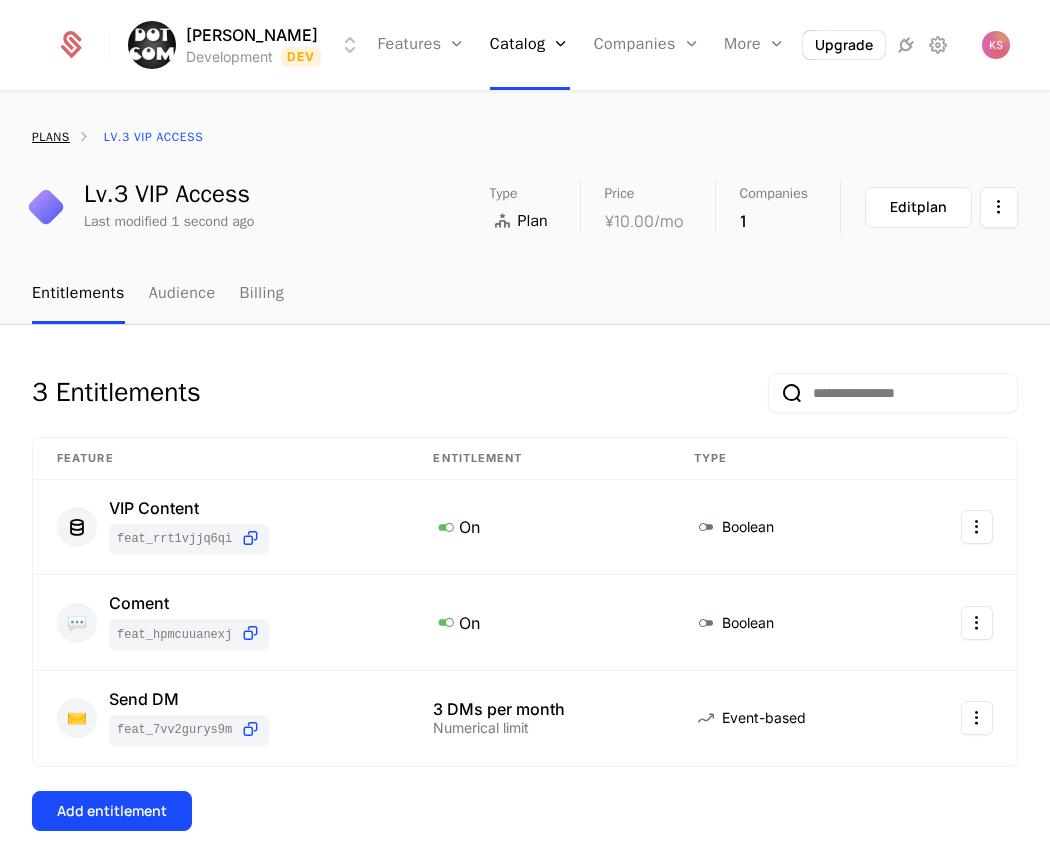 click on "plans" at bounding box center (51, 137) 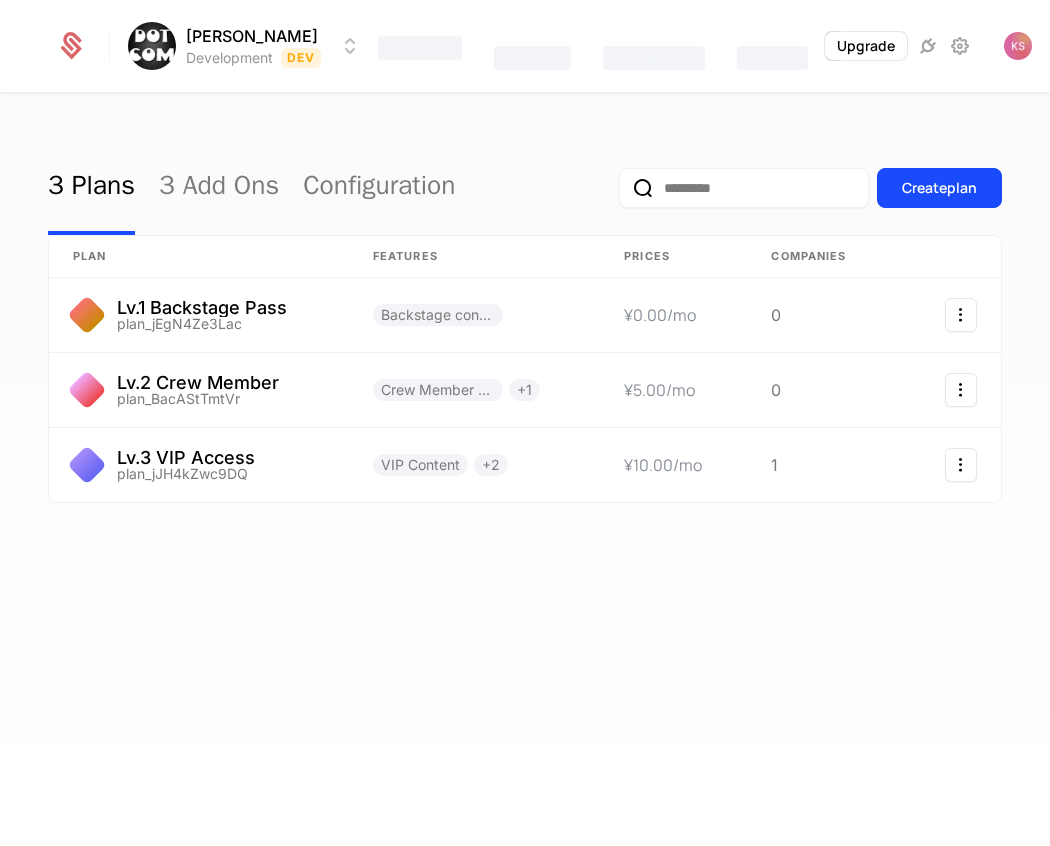 click on "Features" at bounding box center [420, 48] 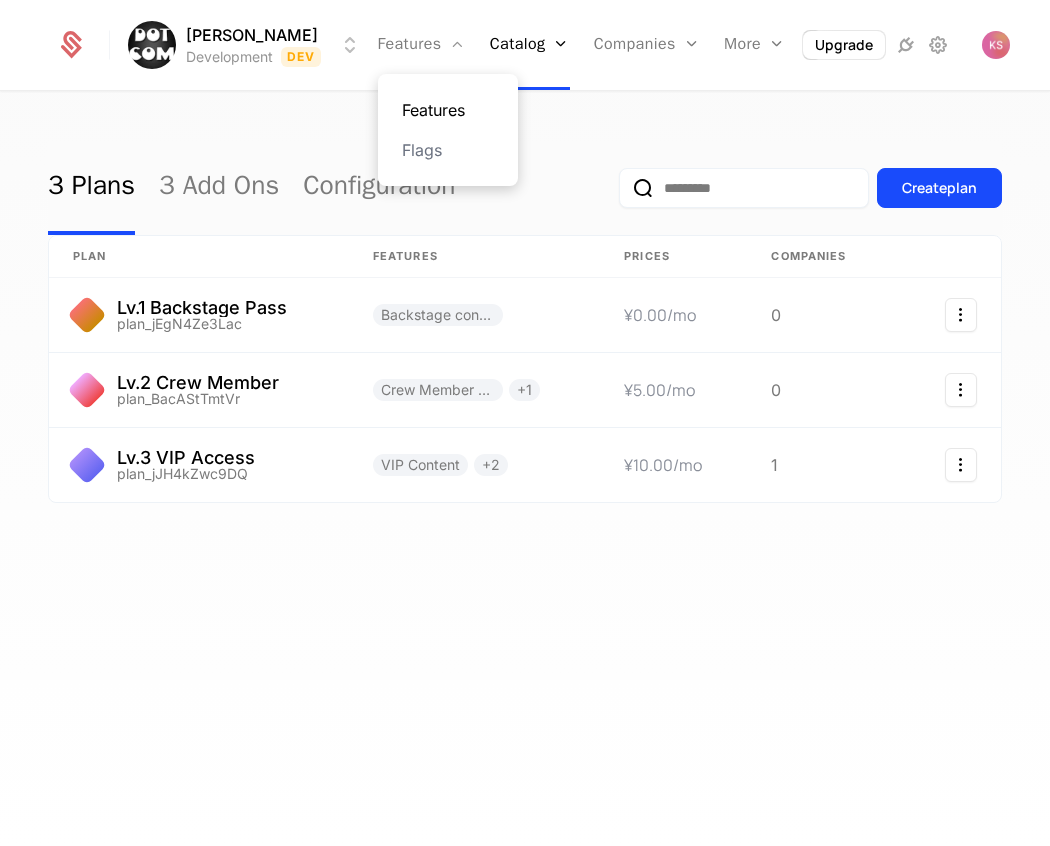 click on "Features" at bounding box center [448, 110] 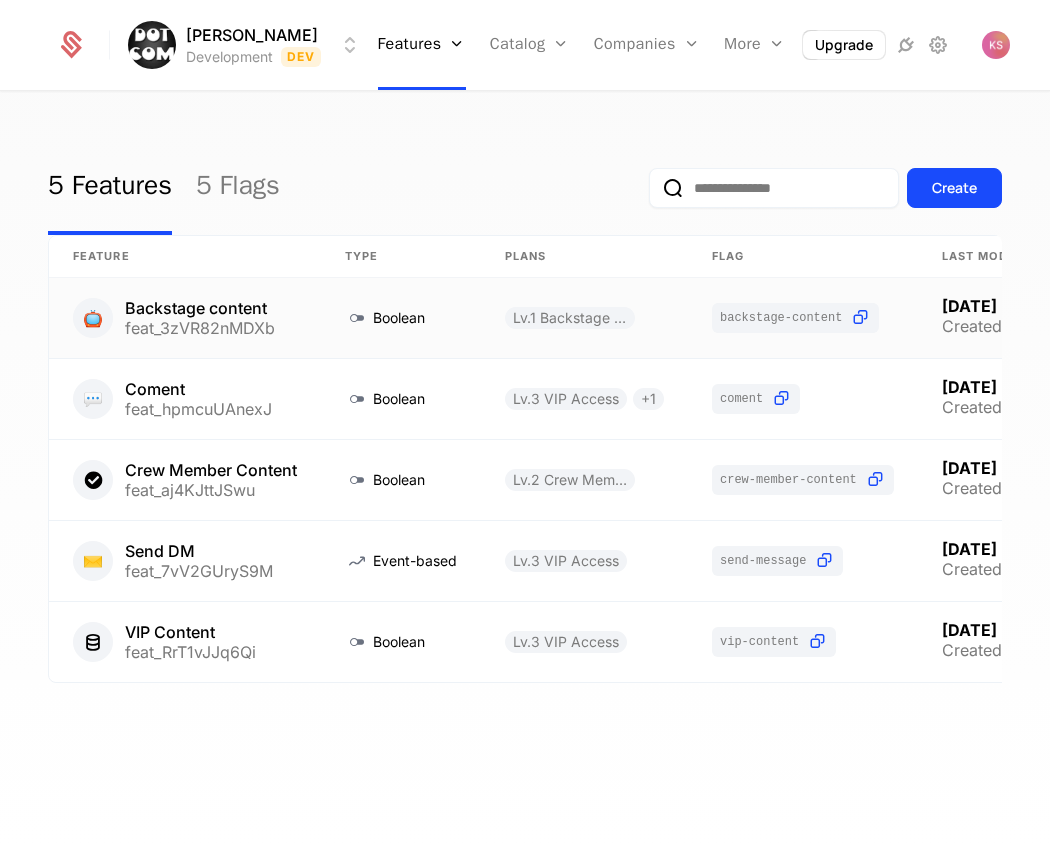 click on "feat_3zVR82nMDXb" at bounding box center (200, 328) 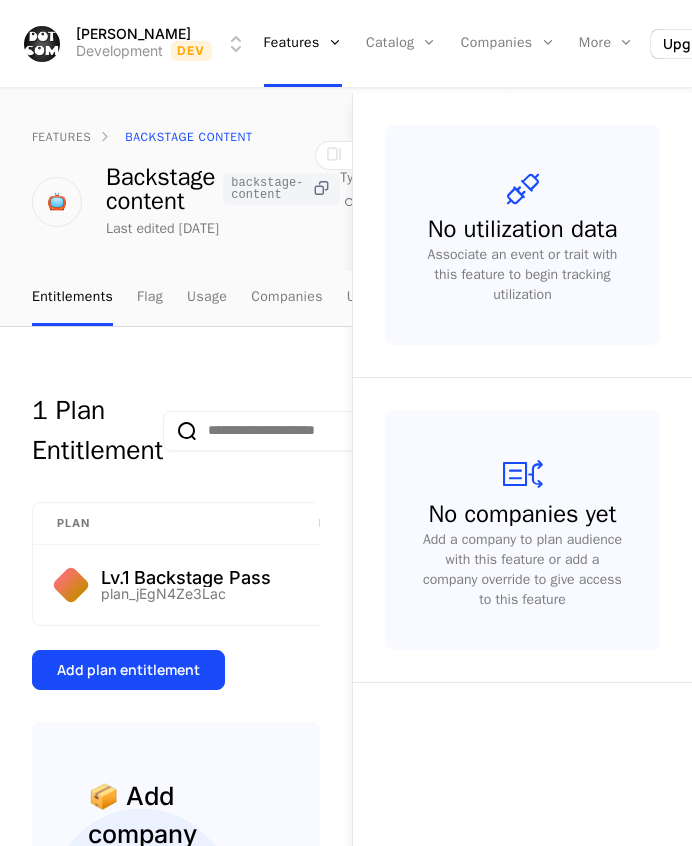 click at bounding box center [321, 189] 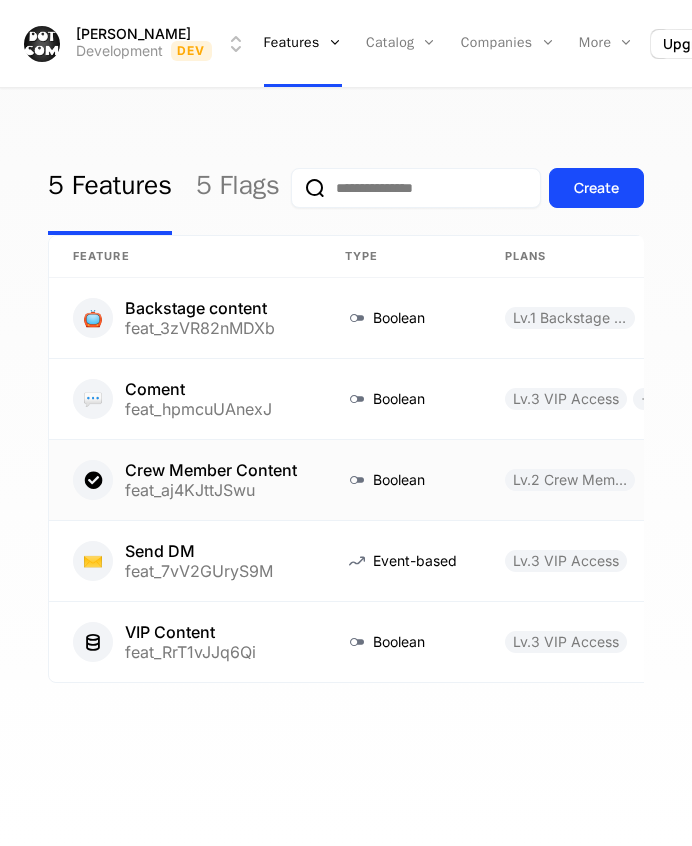 click on "Crew Member Content" at bounding box center [211, 470] 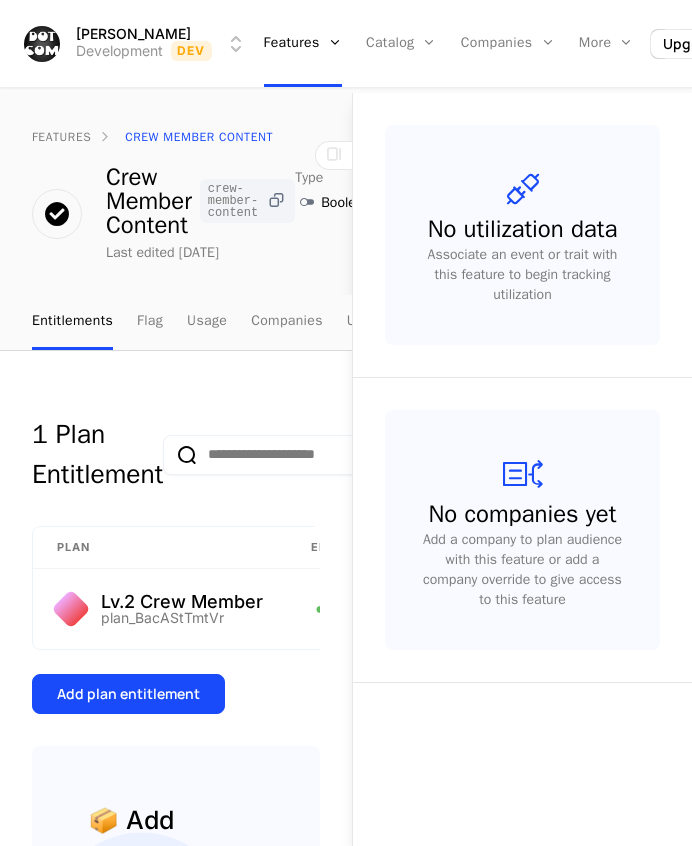 click at bounding box center (276, 201) 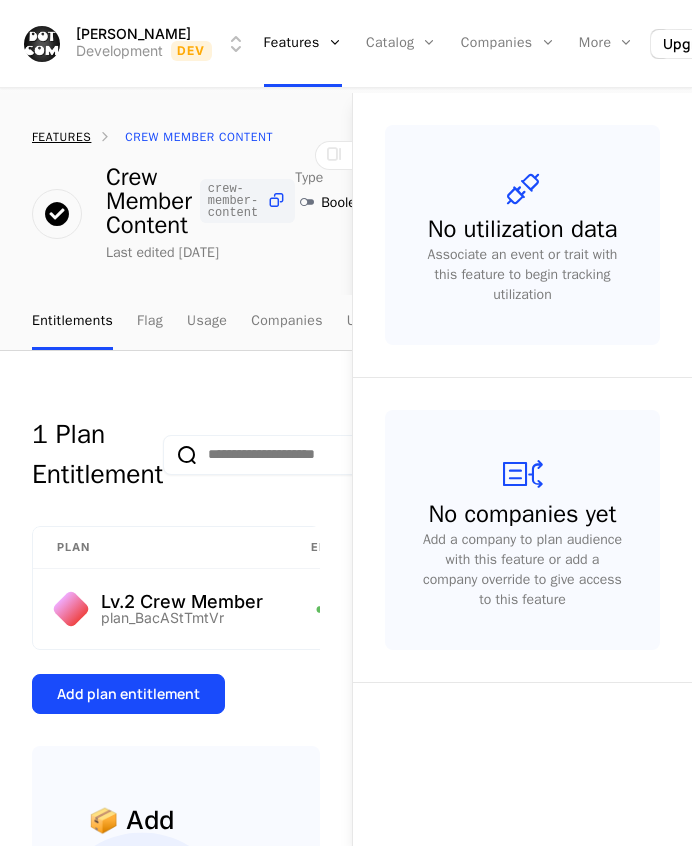 click on "features" at bounding box center [61, 137] 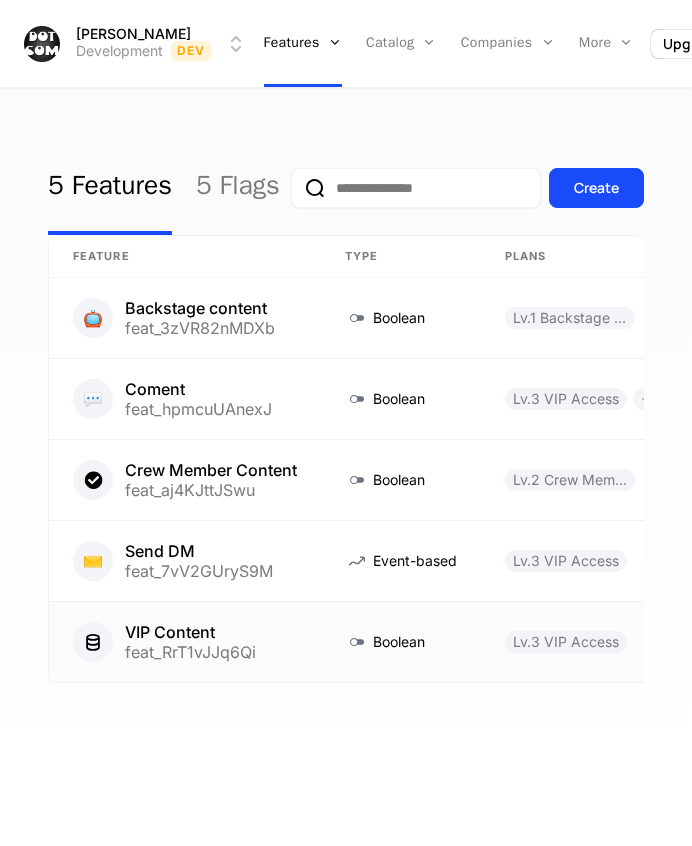 click on "VIP Content" at bounding box center (190, 632) 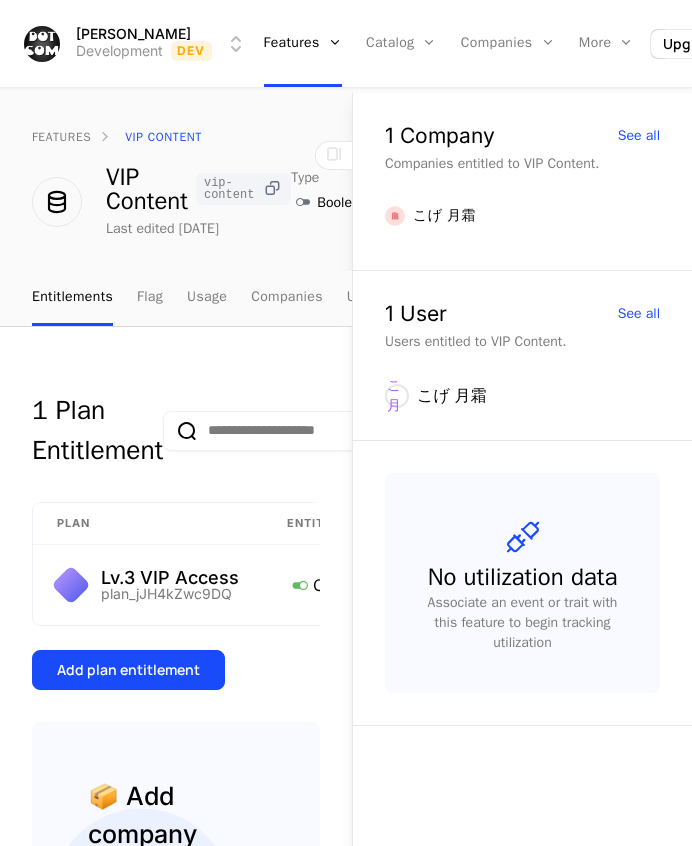 click at bounding box center (272, 189) 